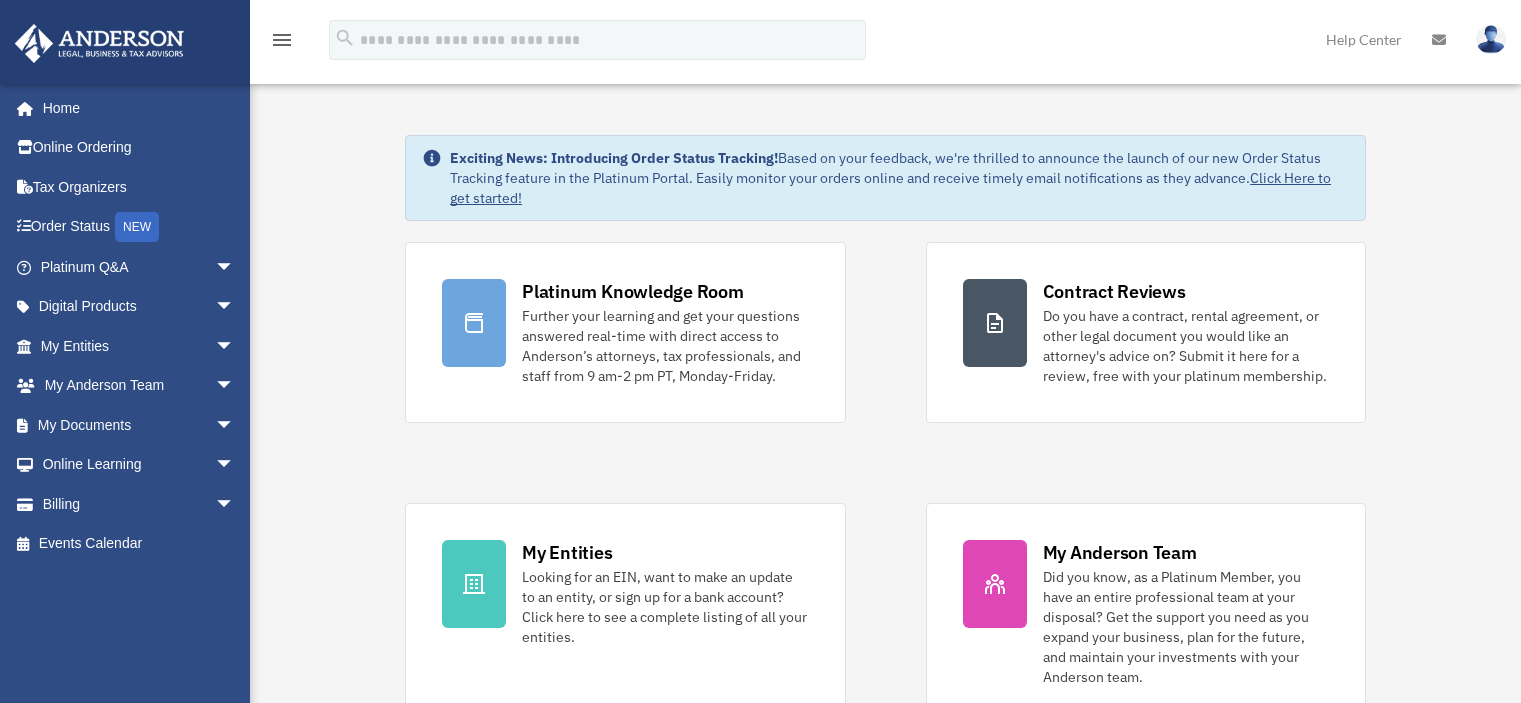 scroll, scrollTop: 0, scrollLeft: 0, axis: both 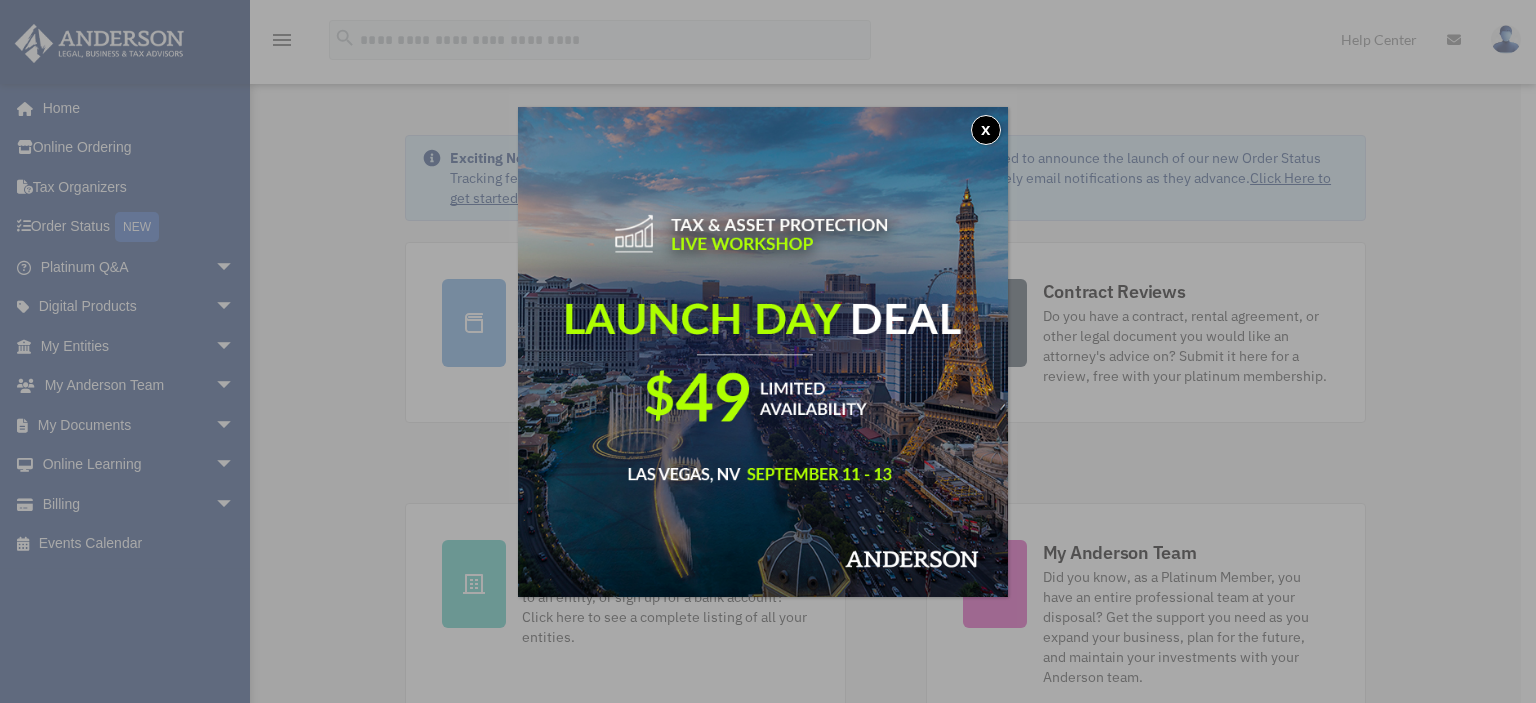 click on "x" at bounding box center (986, 130) 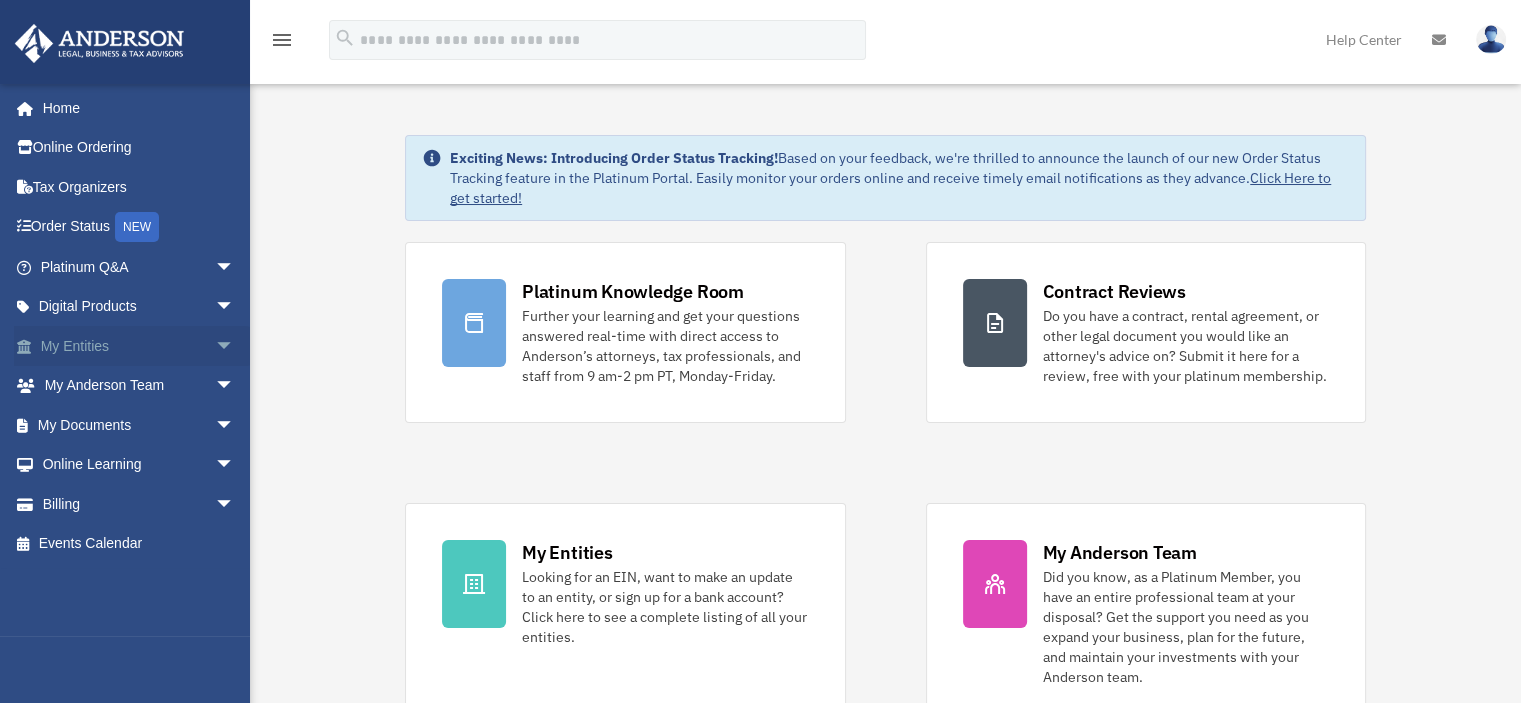 click on "My Entities arrow_drop_down" at bounding box center (139, 346) 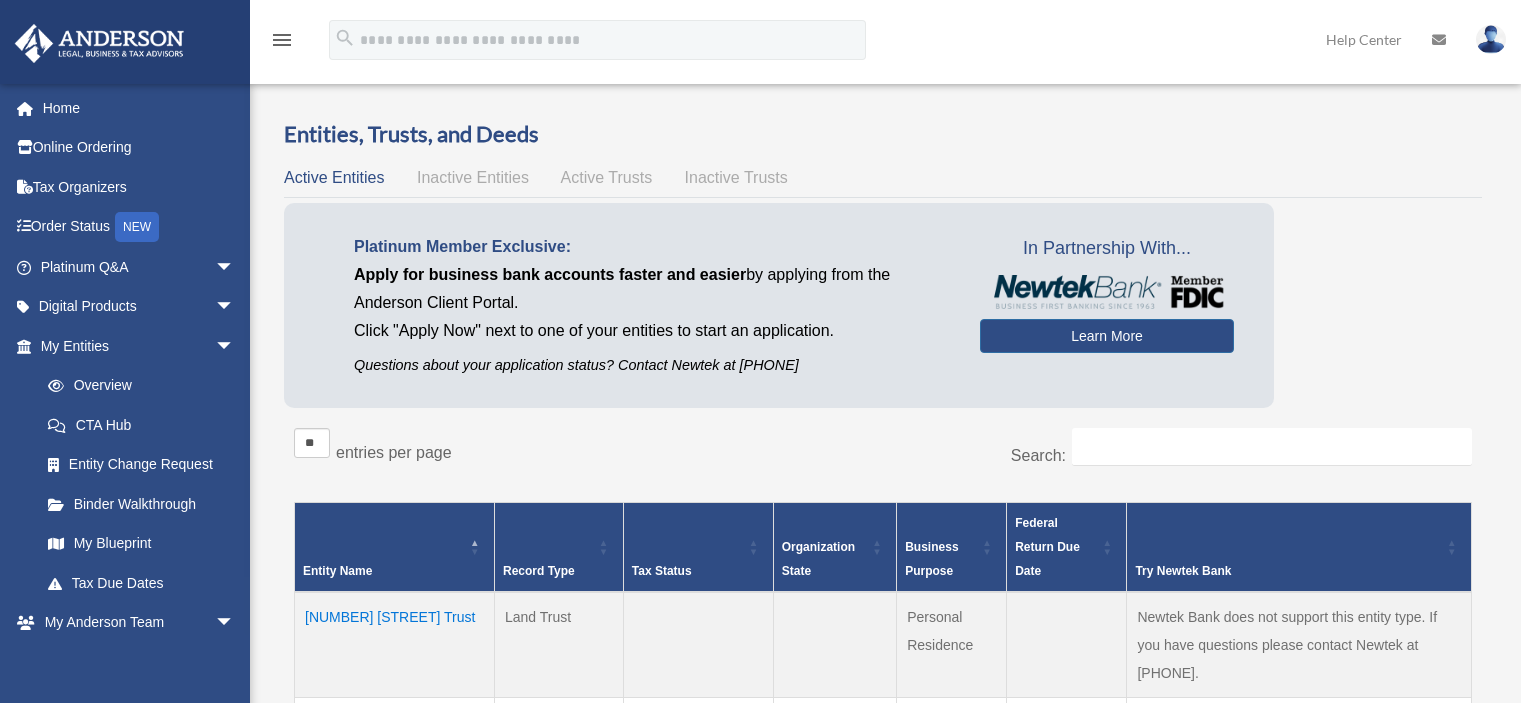scroll, scrollTop: 0, scrollLeft: 0, axis: both 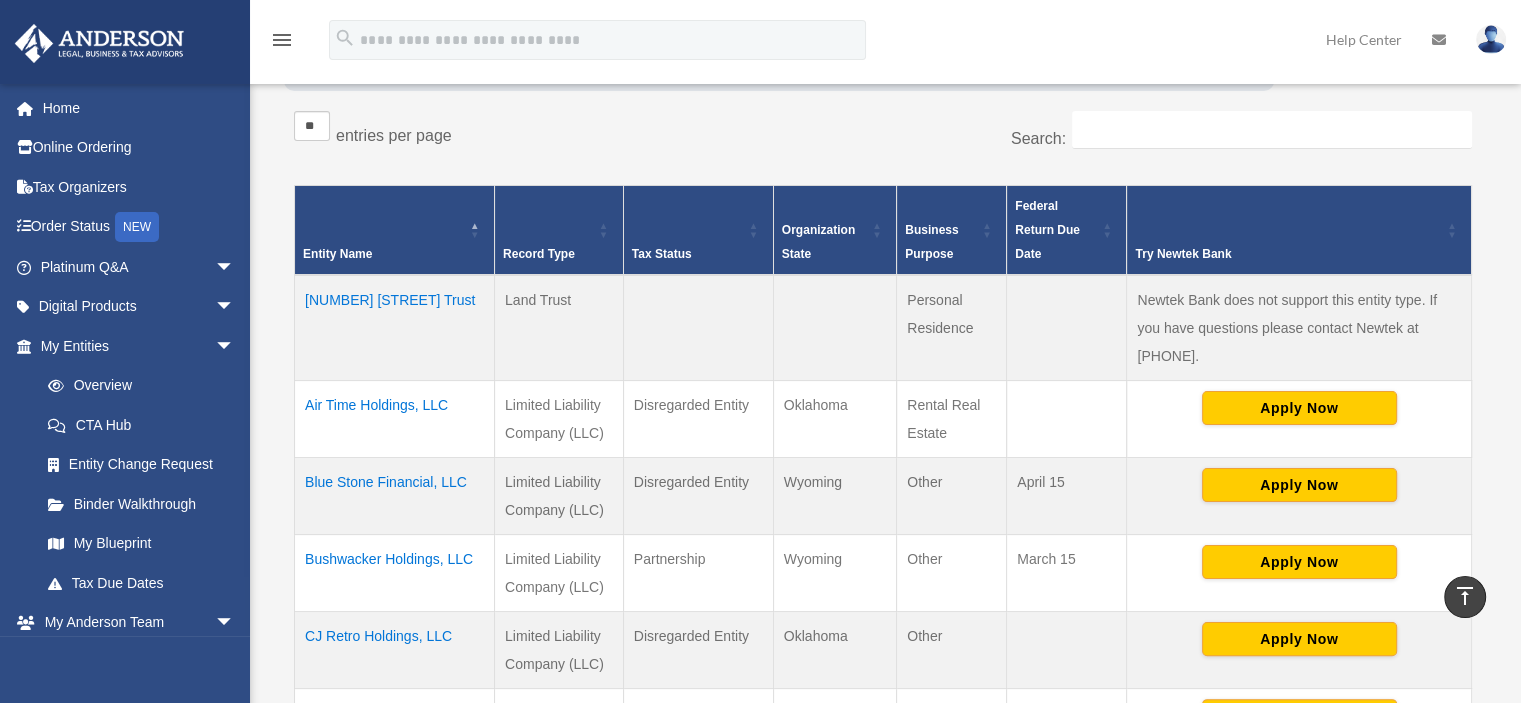 click on "Air Time Holdings, LLC" at bounding box center [395, 418] 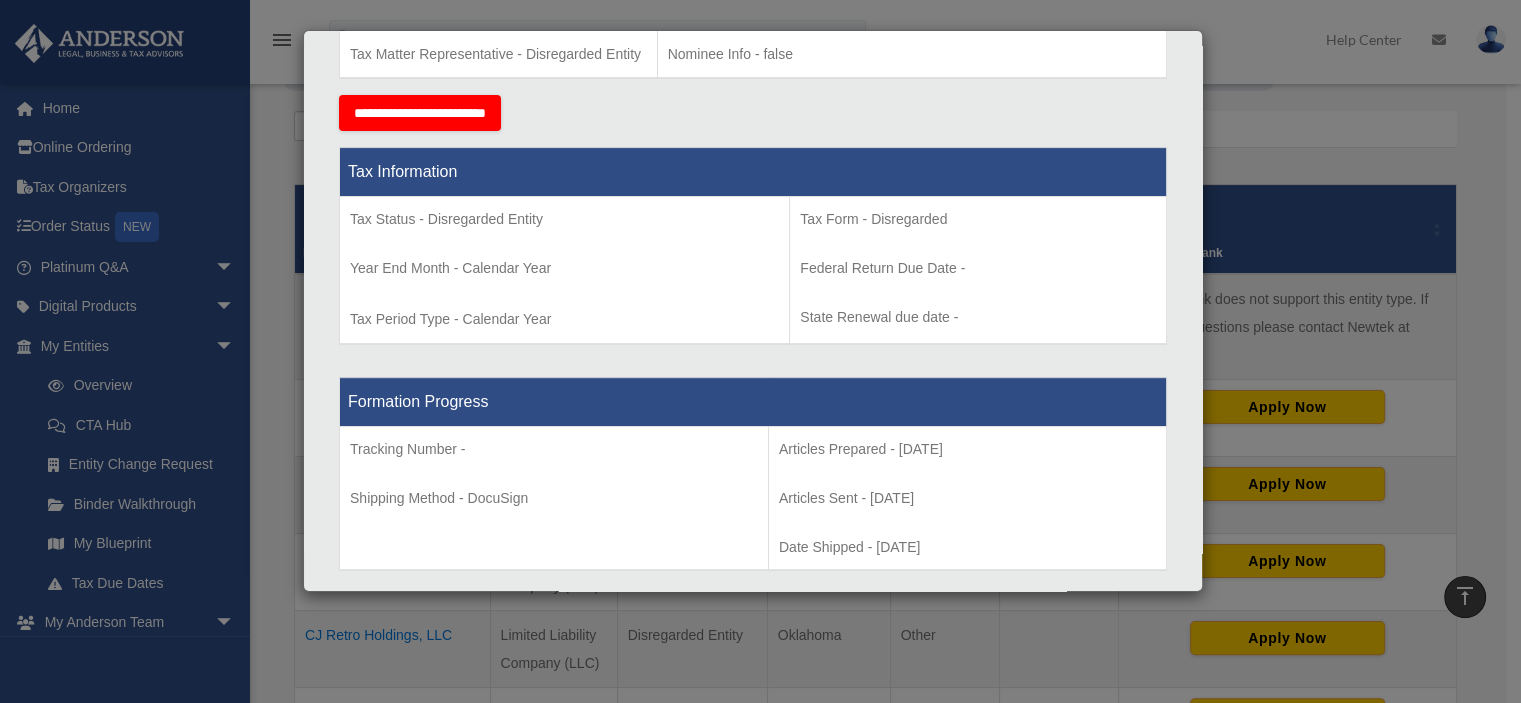 scroll, scrollTop: 756, scrollLeft: 0, axis: vertical 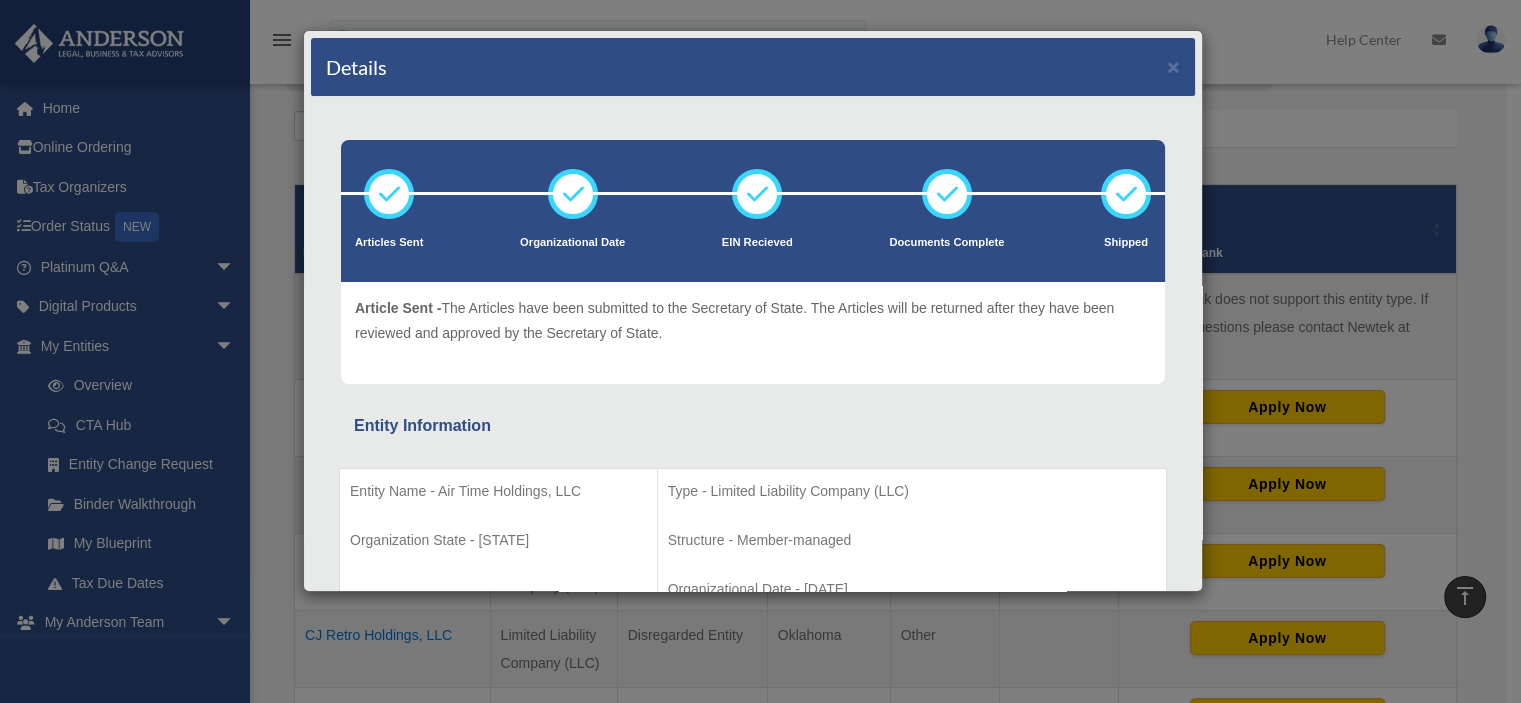 click on "Details
×
Articles Sent
Organizational Date" at bounding box center (760, 351) 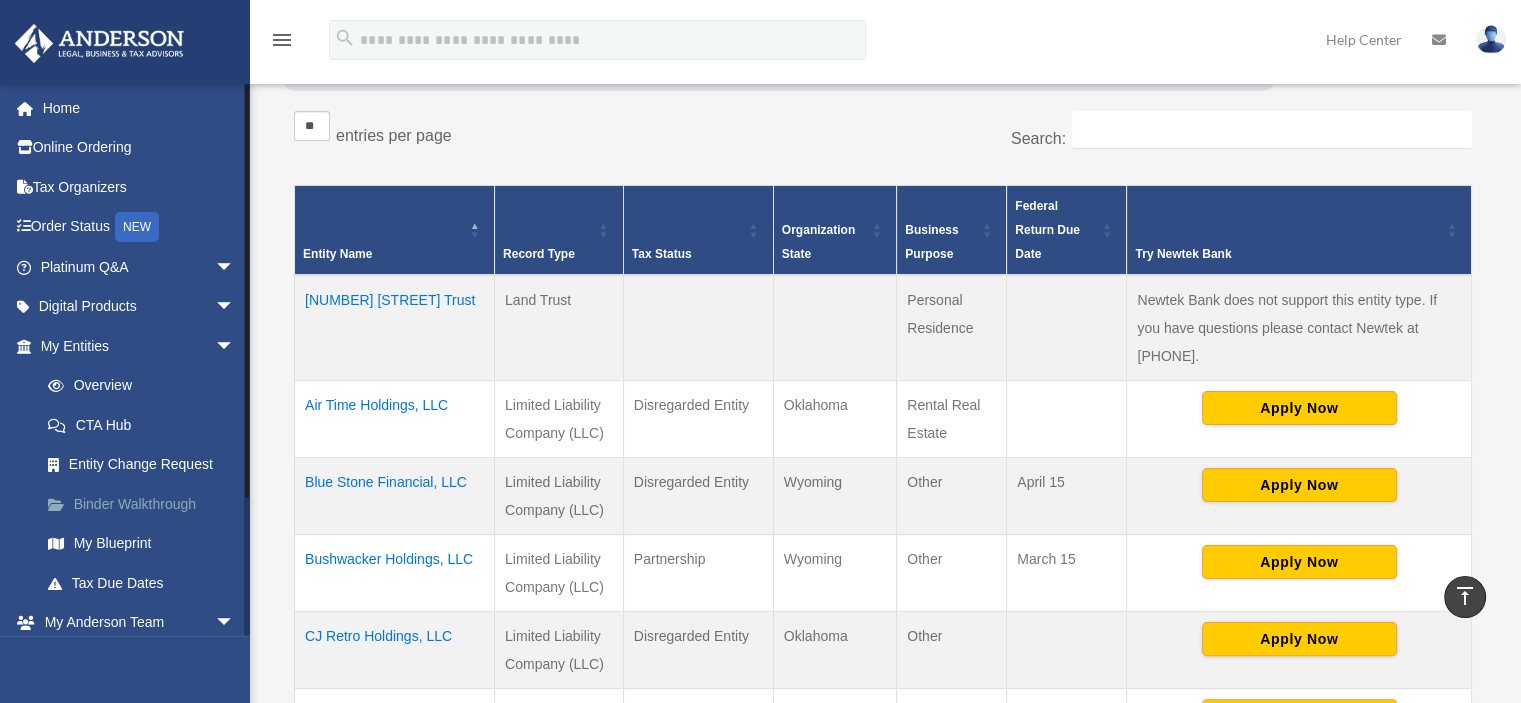 click on "Binder Walkthrough" at bounding box center [146, 504] 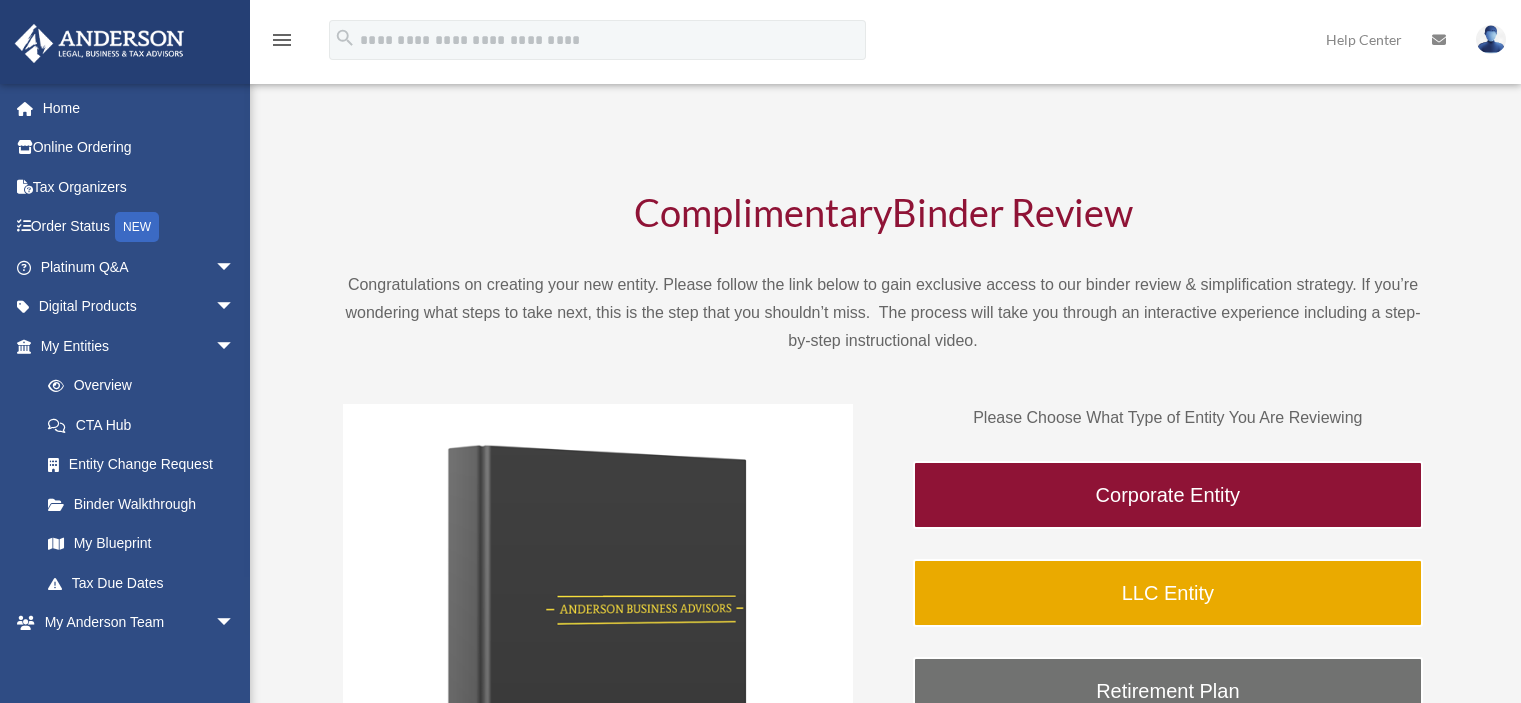 scroll, scrollTop: 0, scrollLeft: 0, axis: both 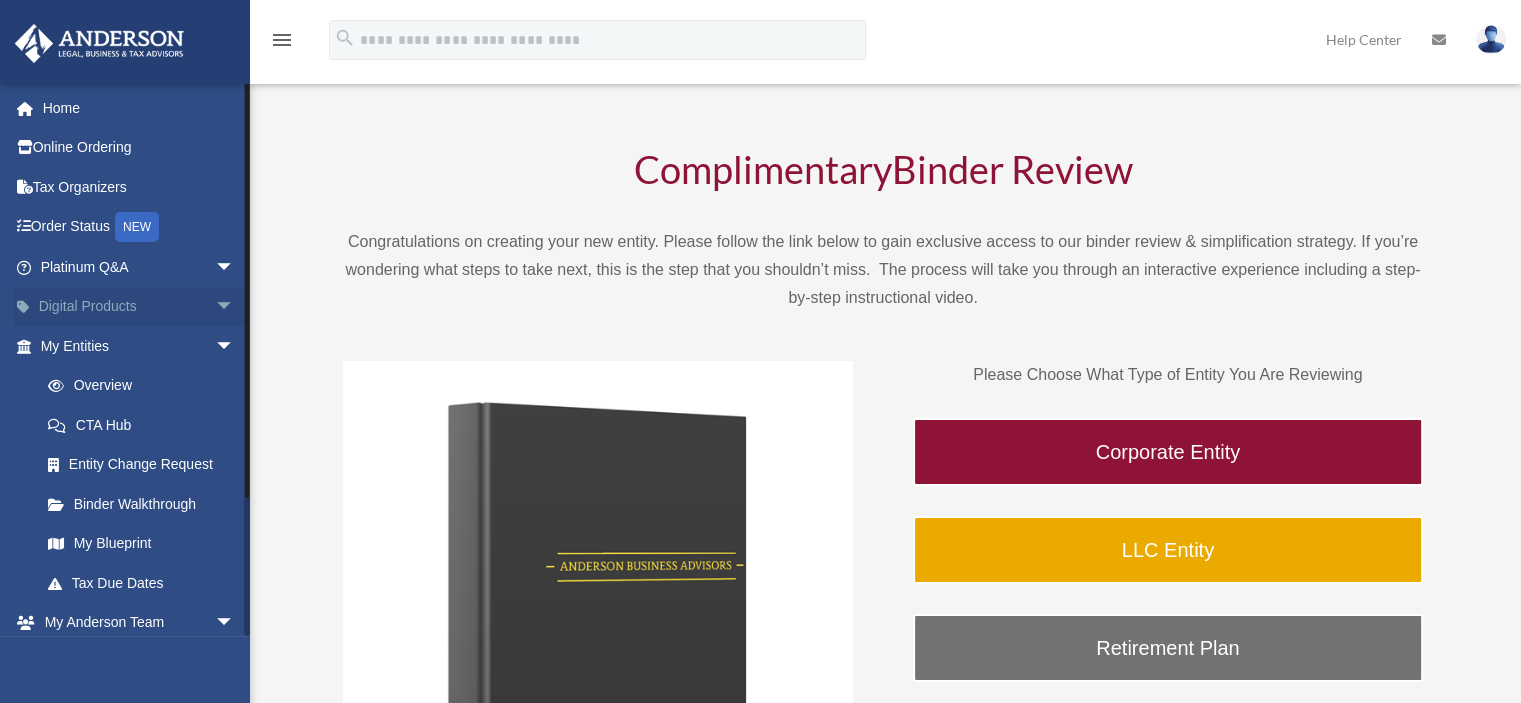 click on "arrow_drop_down" at bounding box center (235, 307) 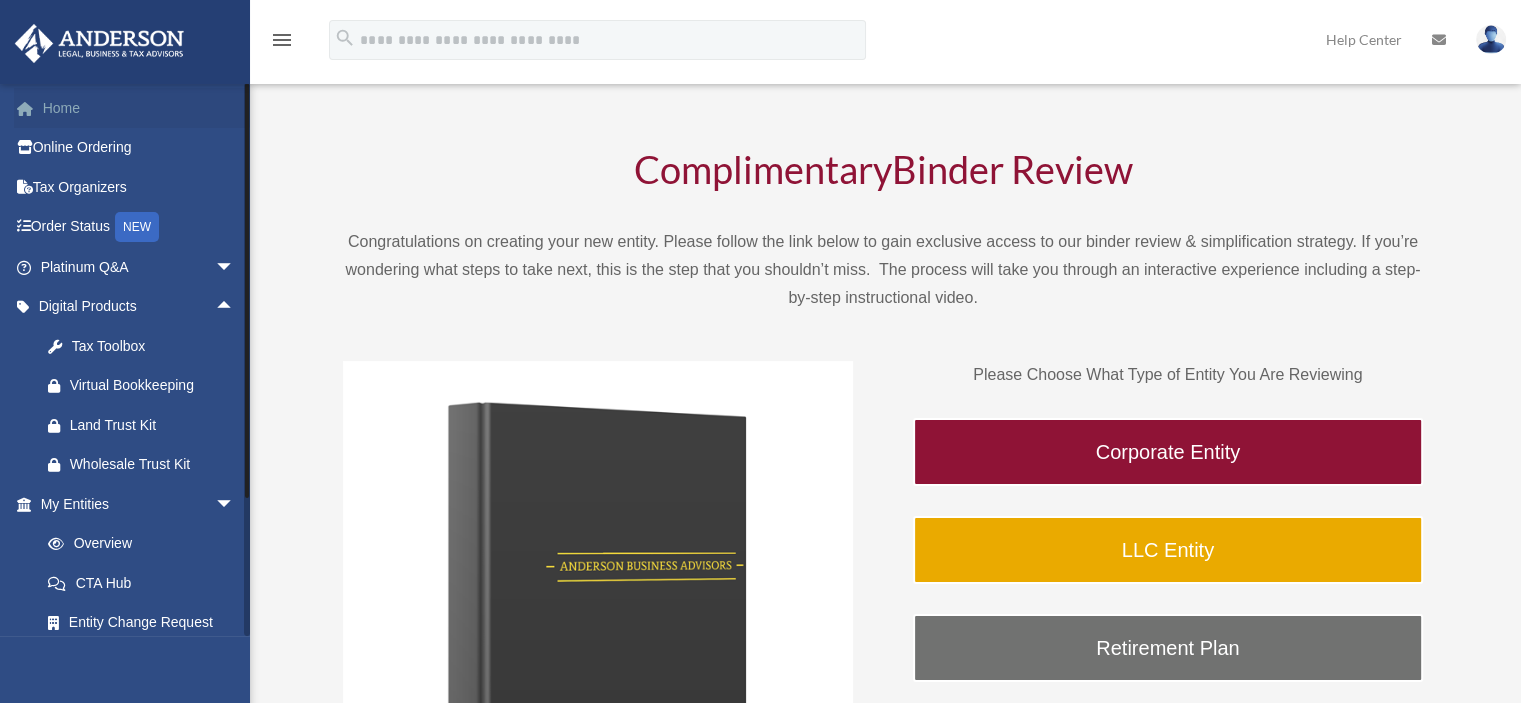 click on "Home" at bounding box center [139, 108] 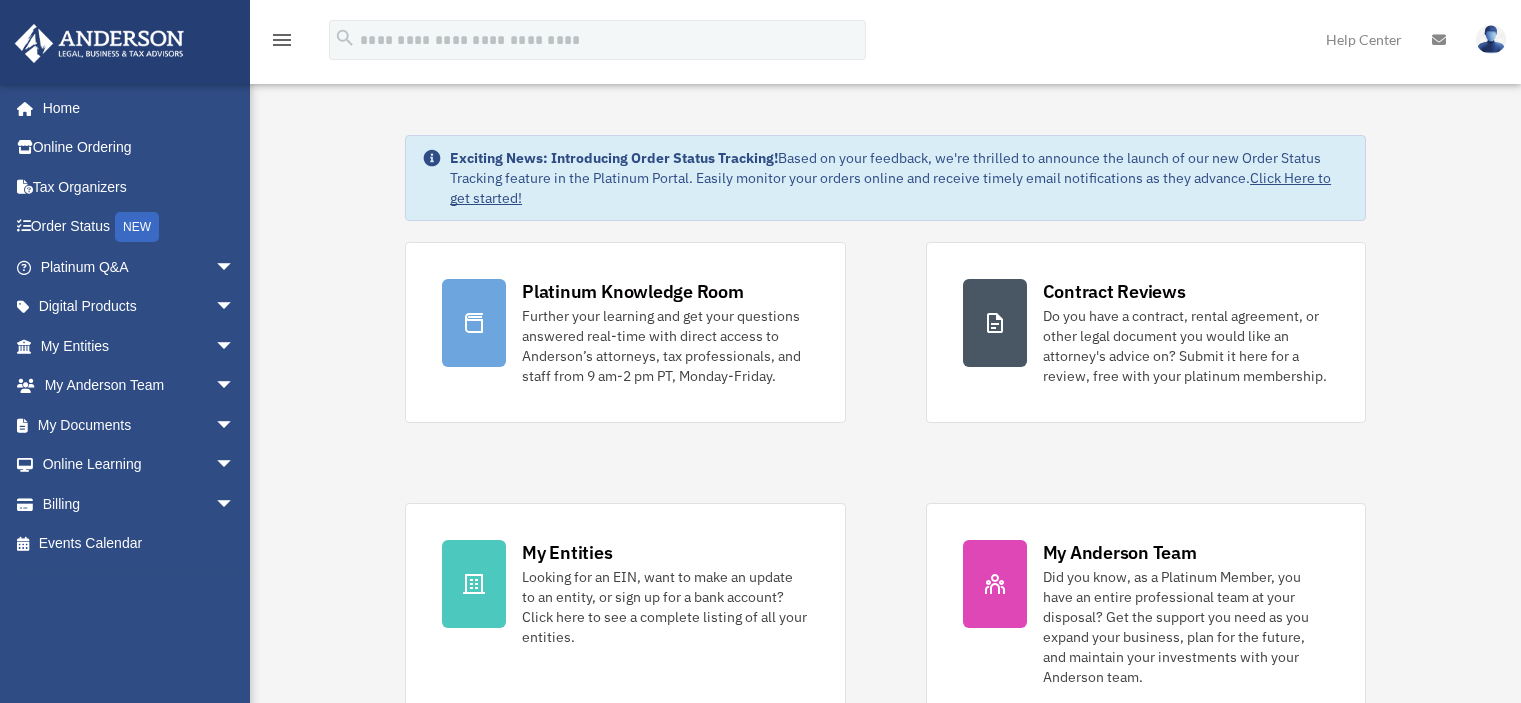 scroll, scrollTop: 0, scrollLeft: 0, axis: both 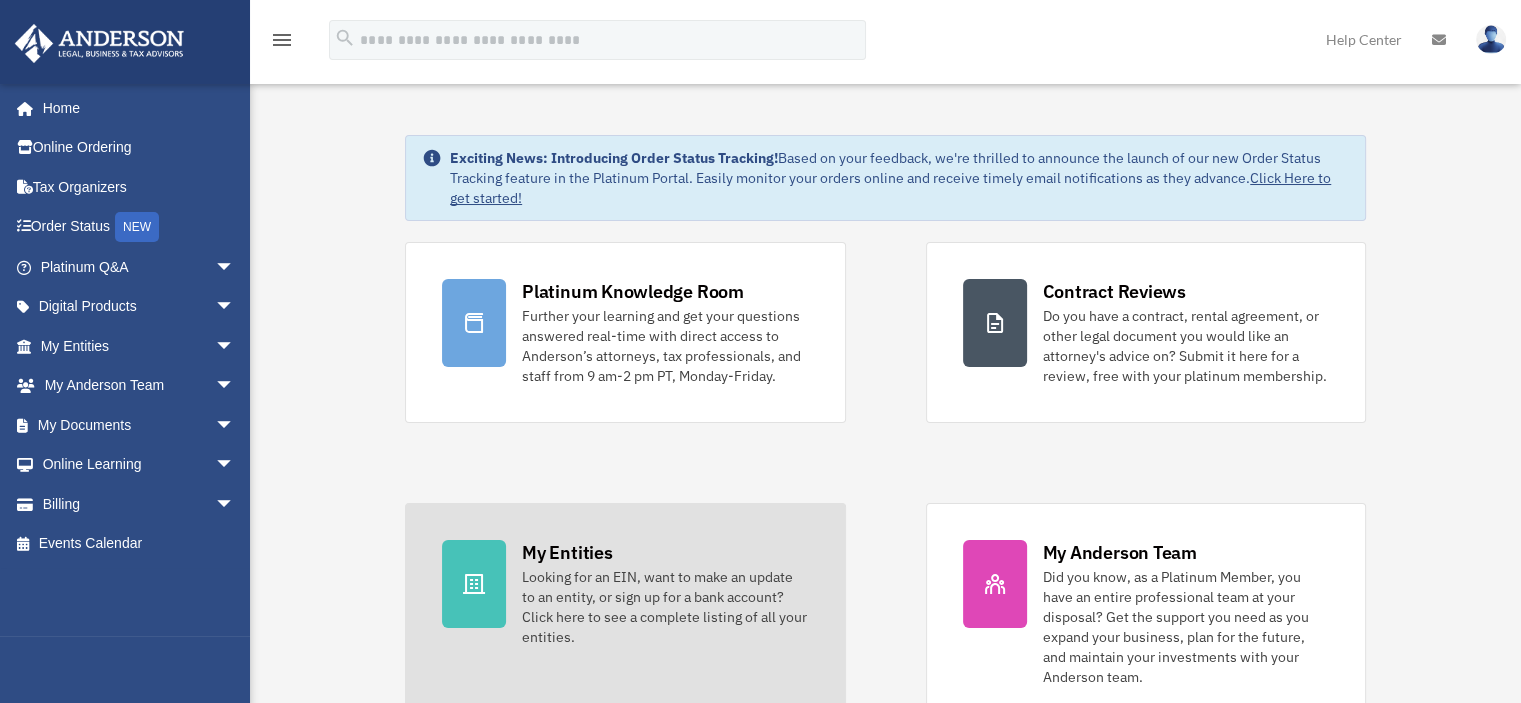 click on "Looking for an EIN, want to  make an update to an entity, or sign up for a bank account?  Click here to see a complete listing of all your entities." at bounding box center (665, 607) 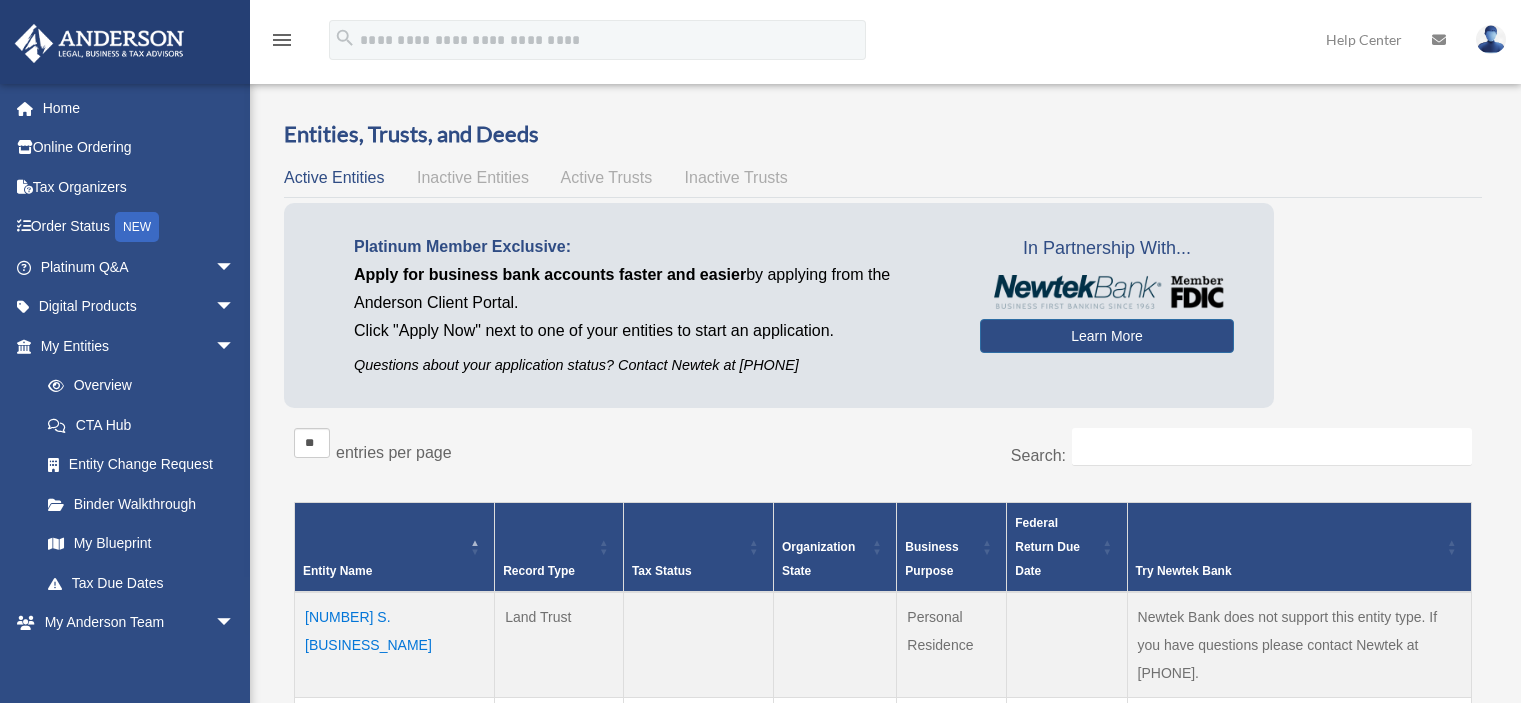 scroll, scrollTop: 0, scrollLeft: 0, axis: both 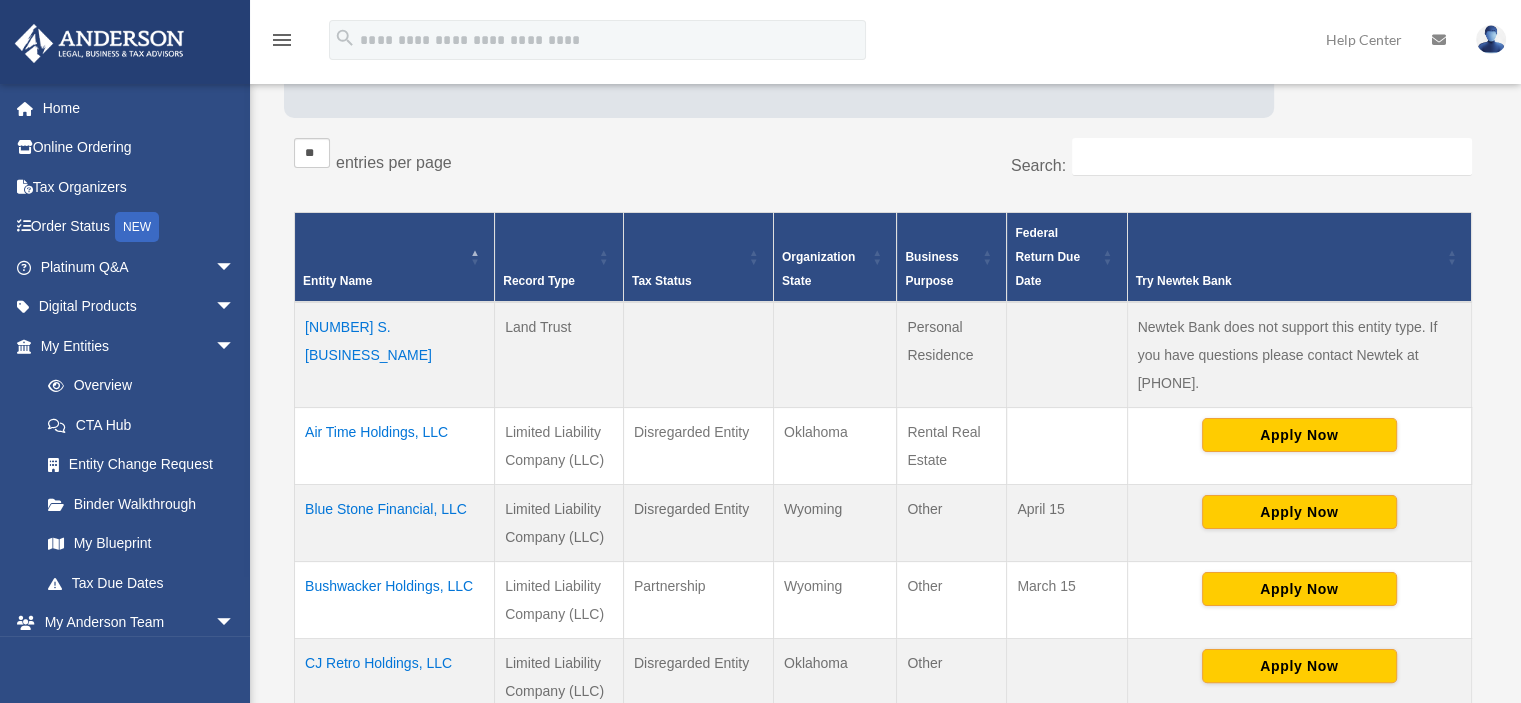click on "Air Time Holdings, LLC" at bounding box center [395, 445] 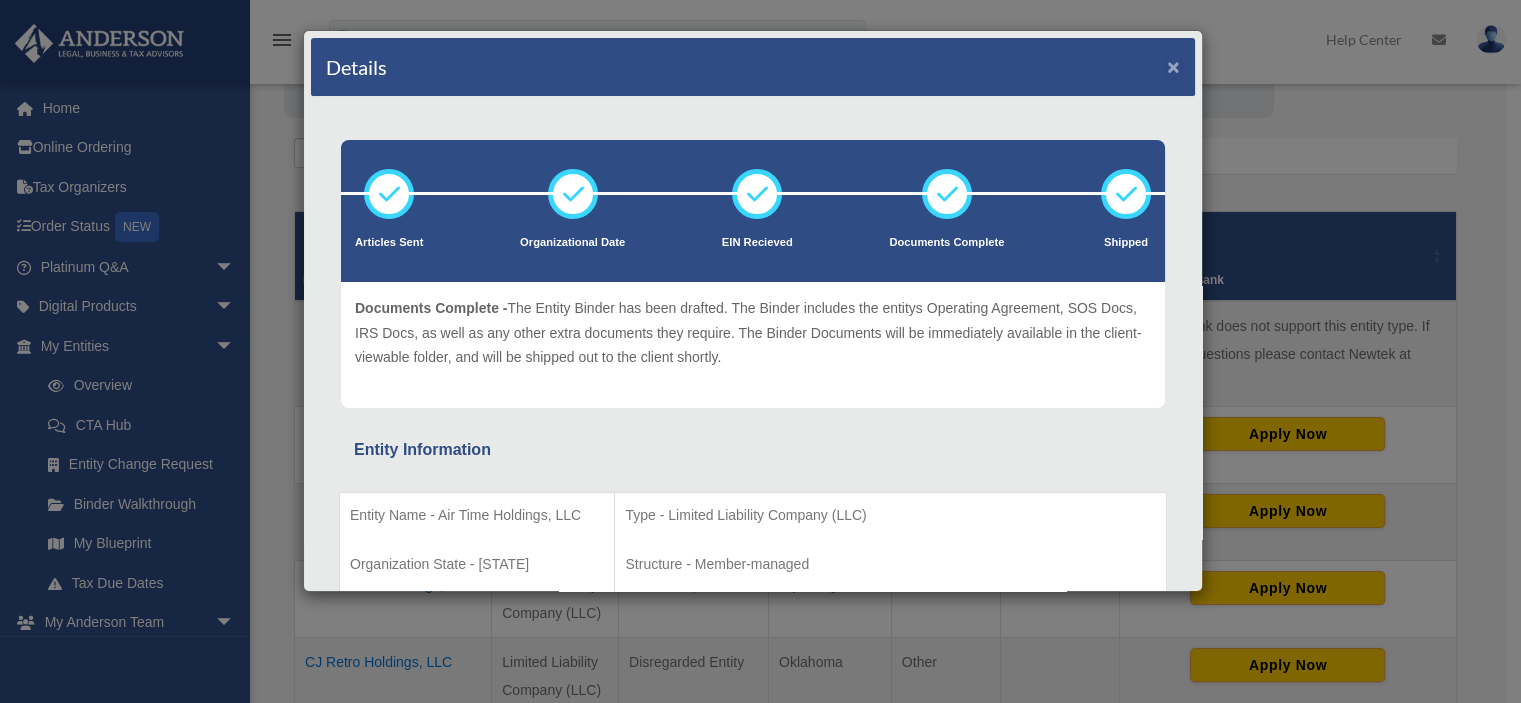 click on "×" at bounding box center (1173, 66) 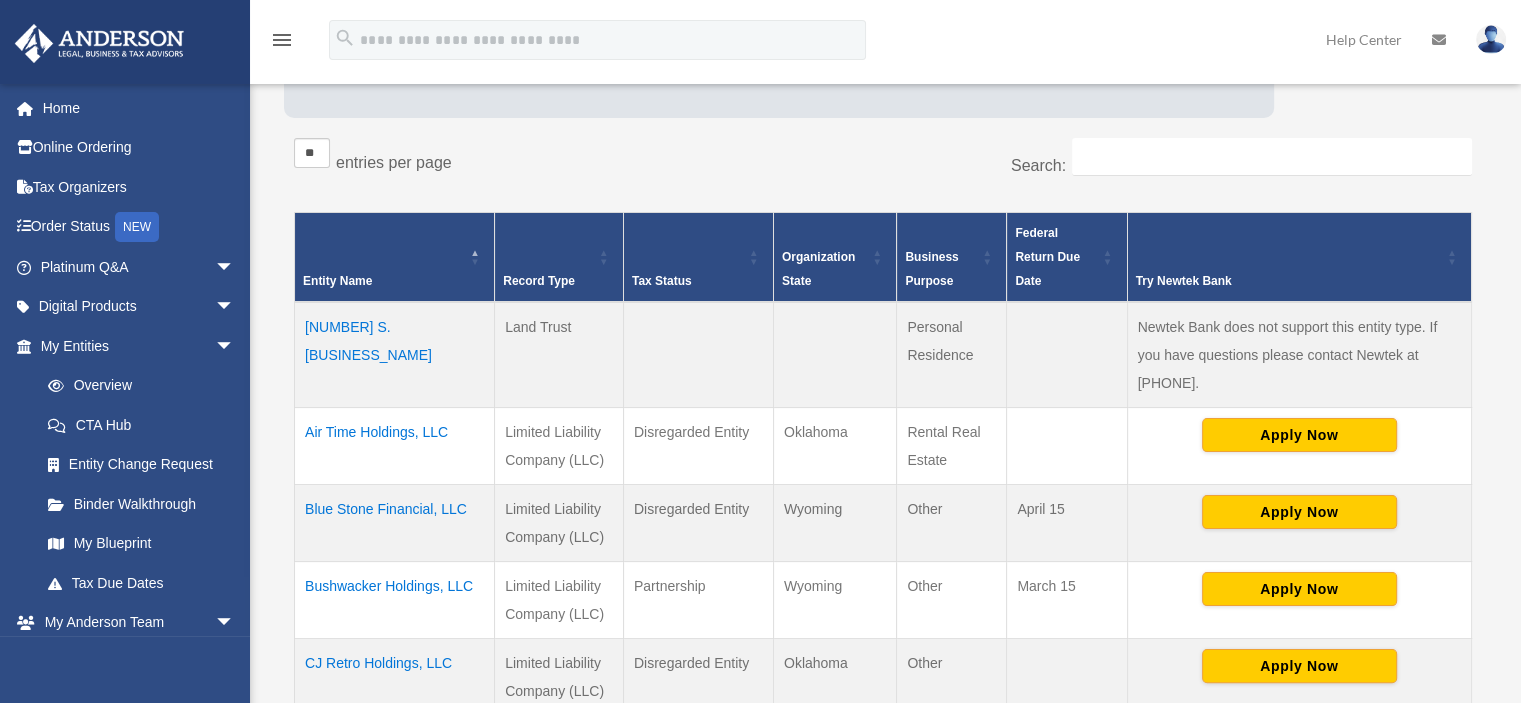 click on "menu" at bounding box center (282, 40) 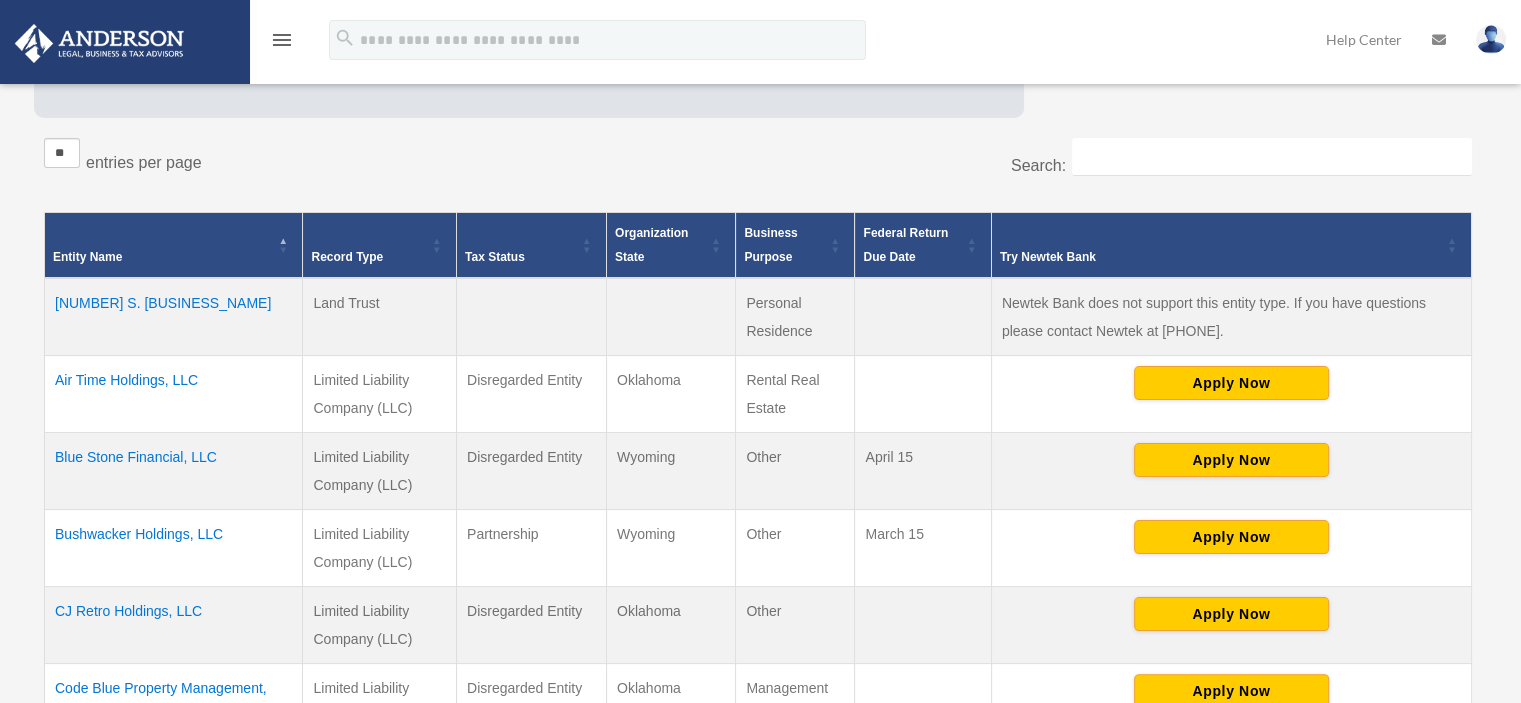 click on "menu" at bounding box center (282, 40) 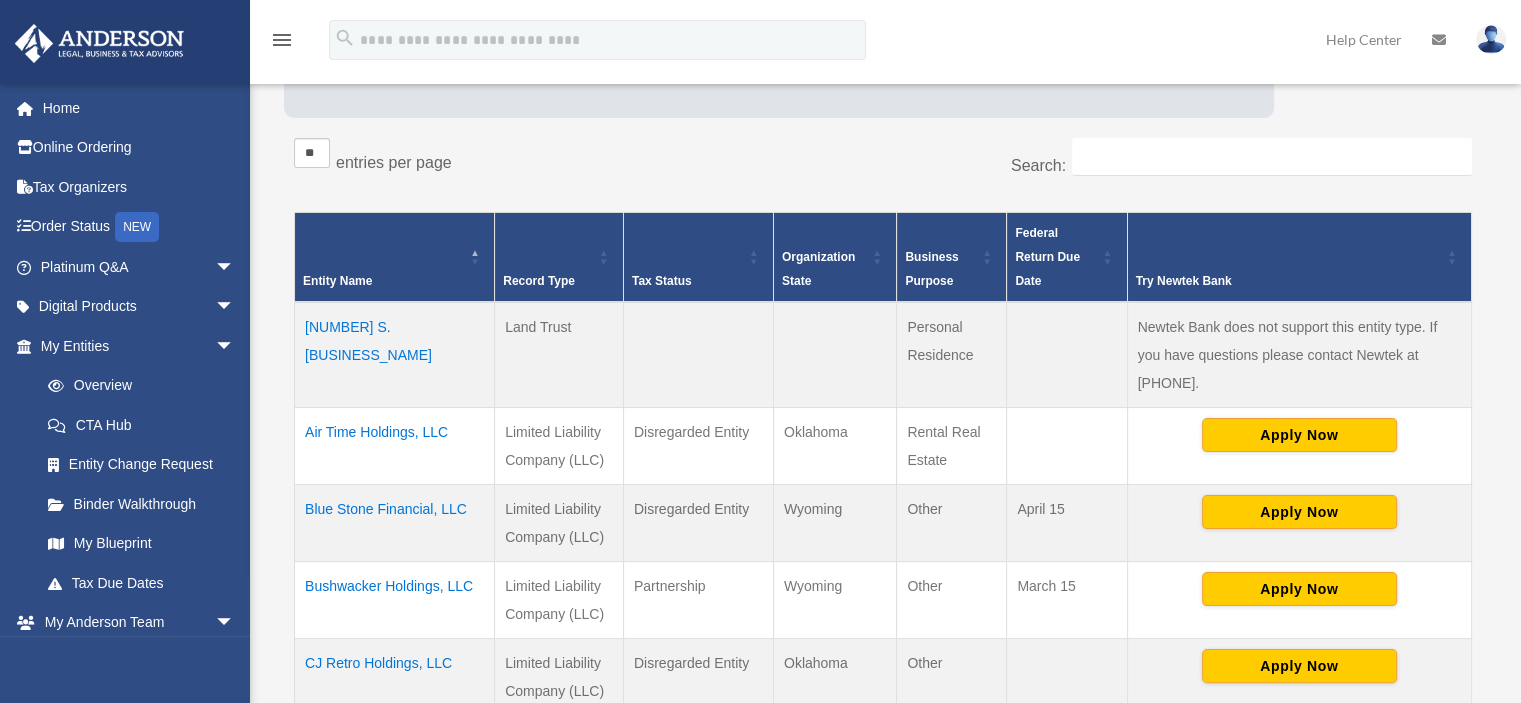 click at bounding box center [1491, 39] 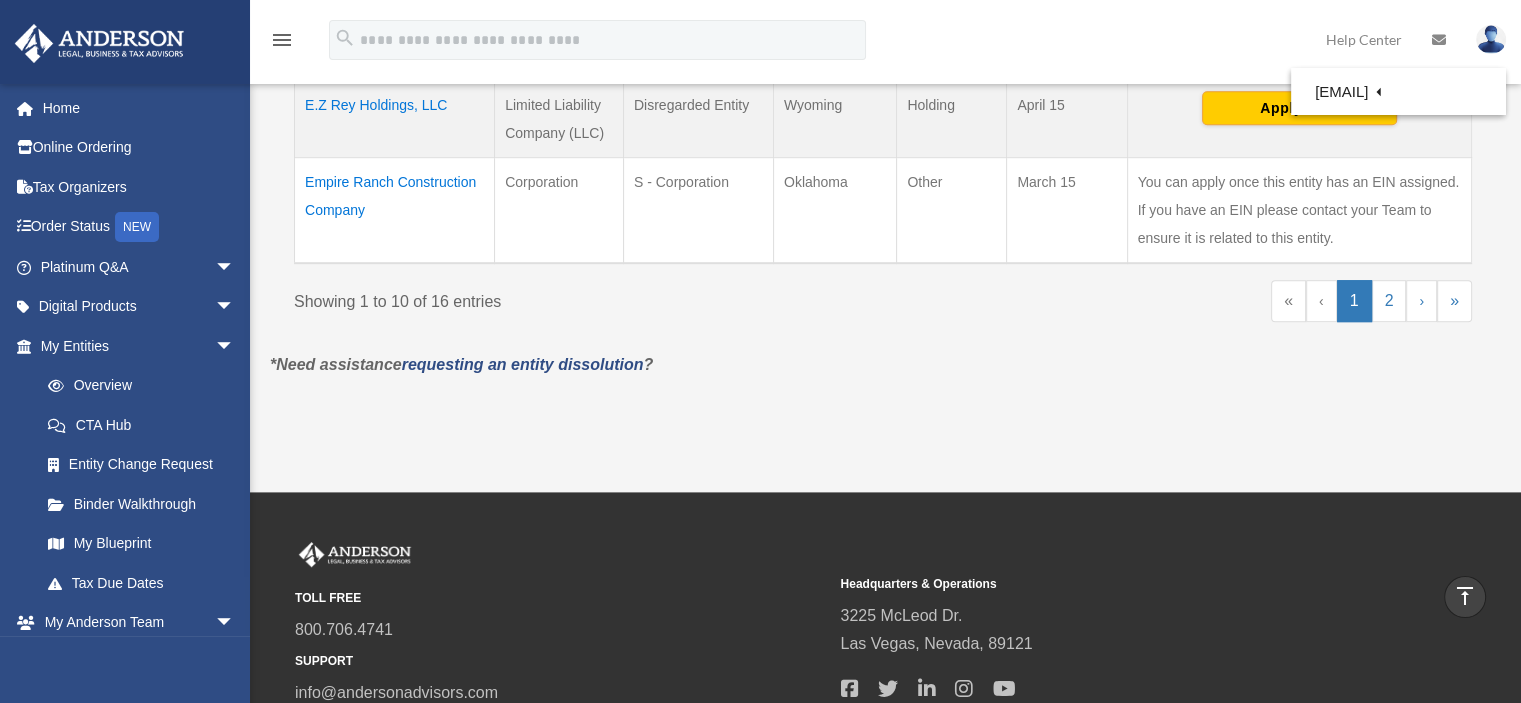 scroll, scrollTop: 1186, scrollLeft: 0, axis: vertical 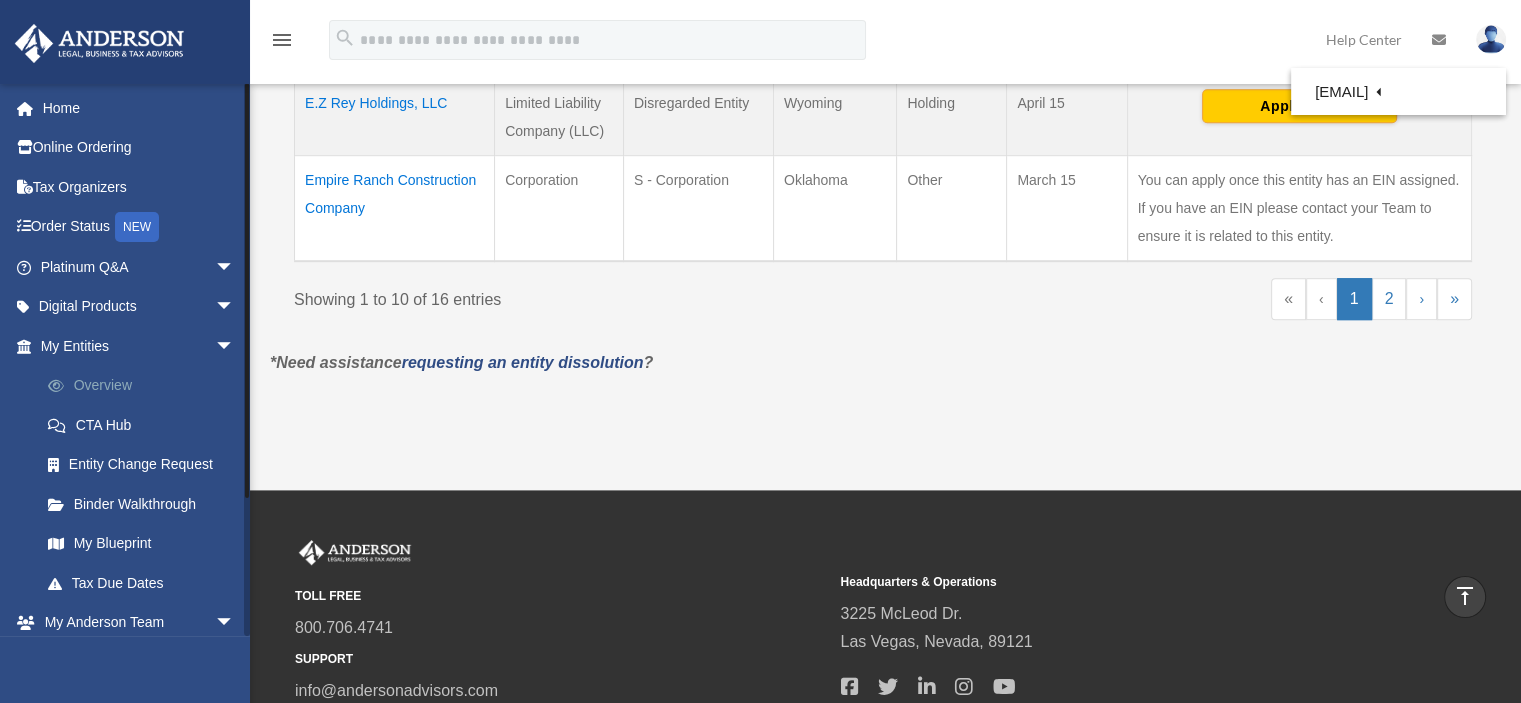 click on "Overview" at bounding box center (146, 386) 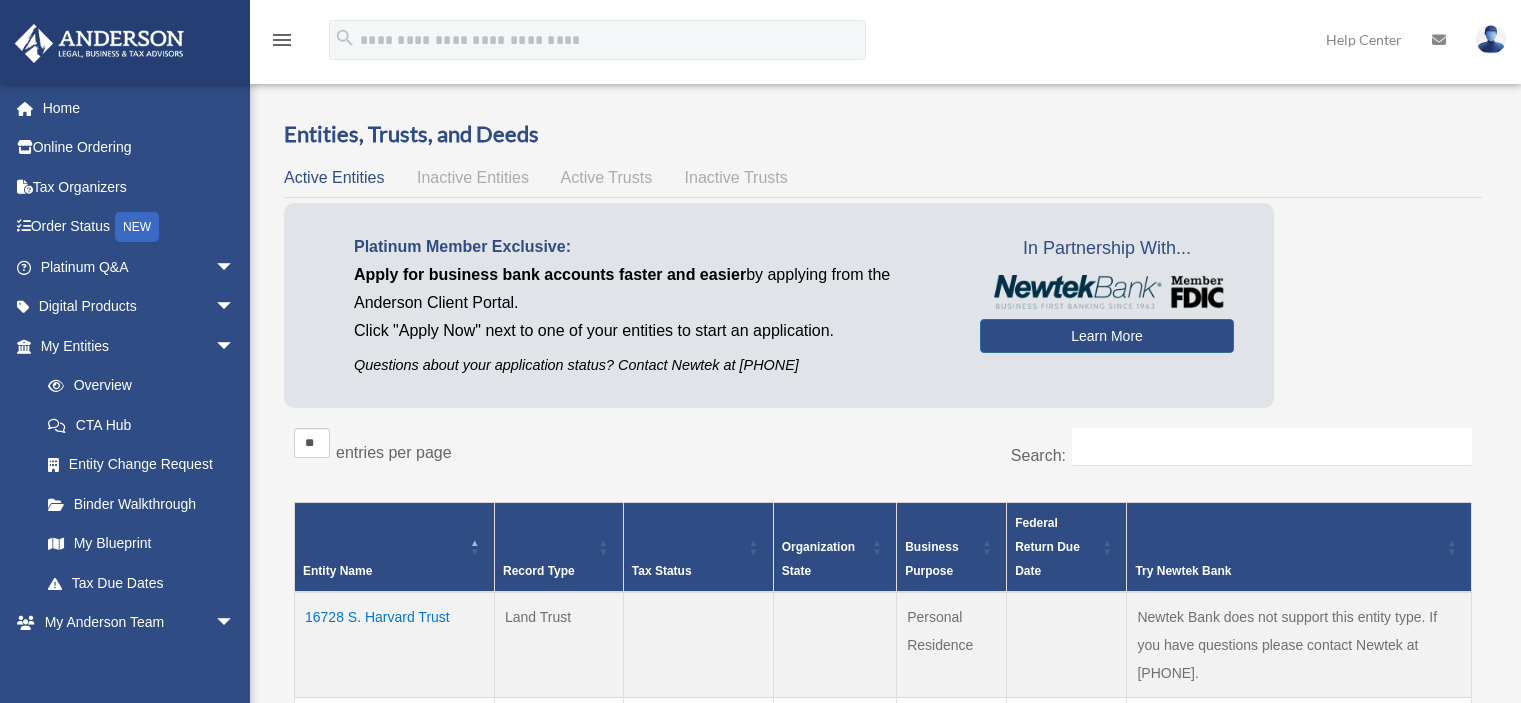 scroll, scrollTop: 0, scrollLeft: 0, axis: both 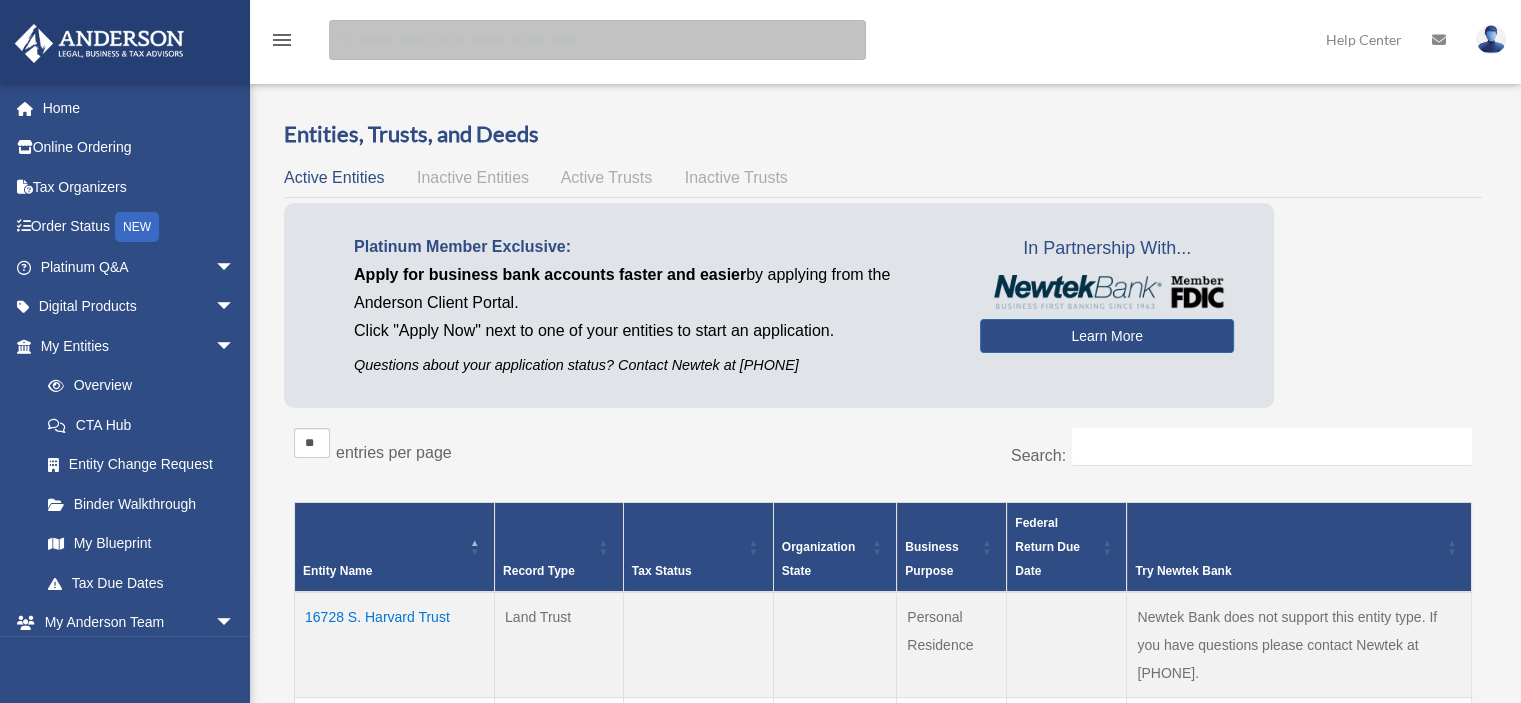 click at bounding box center [597, 40] 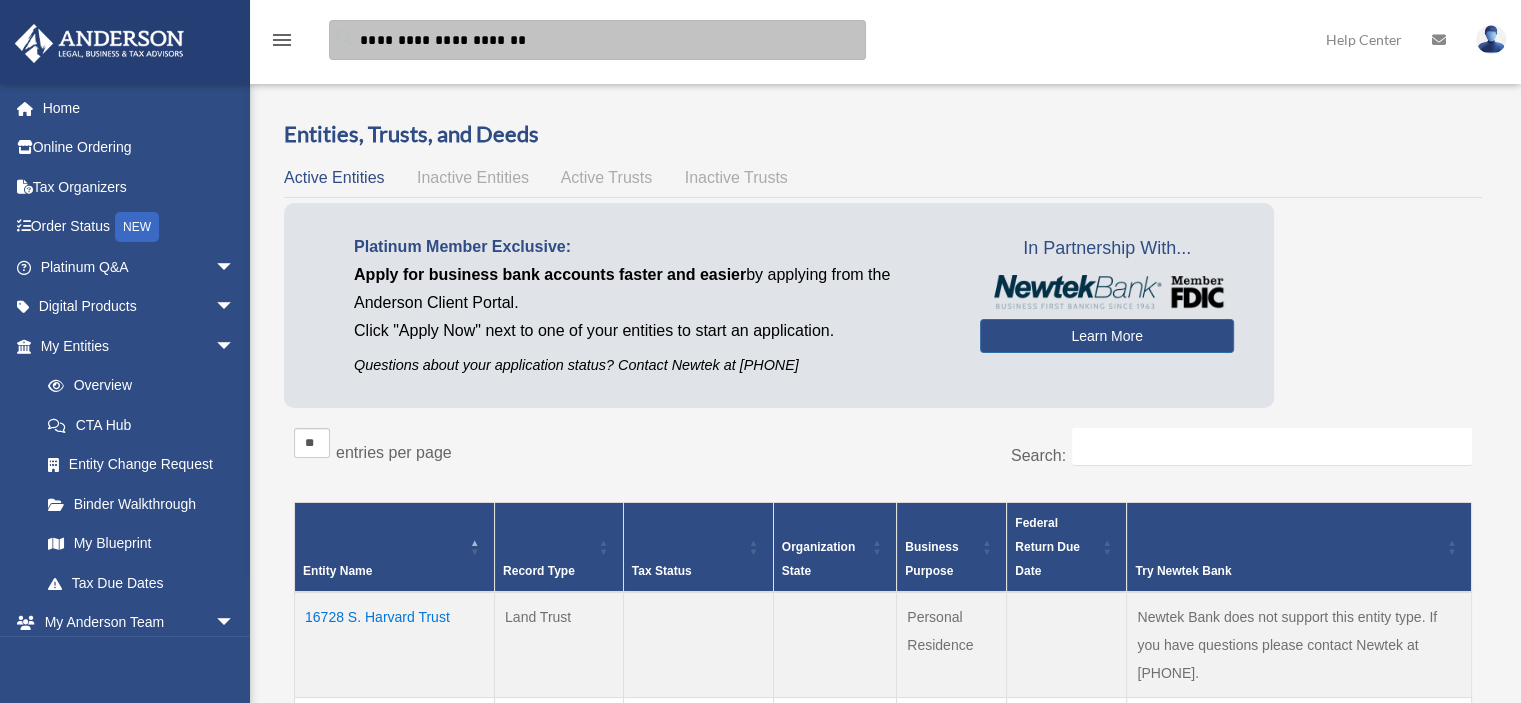 type on "**********" 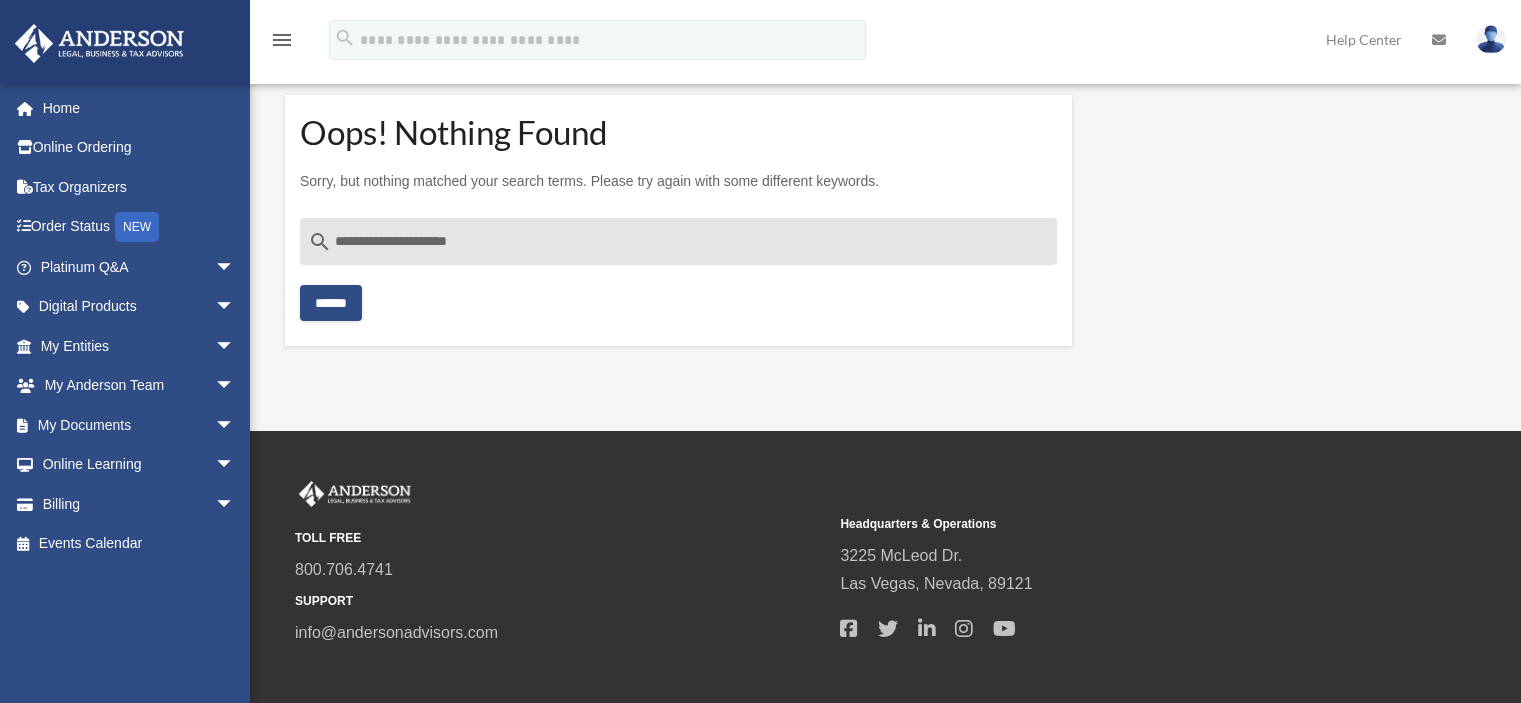 scroll, scrollTop: 0, scrollLeft: 0, axis: both 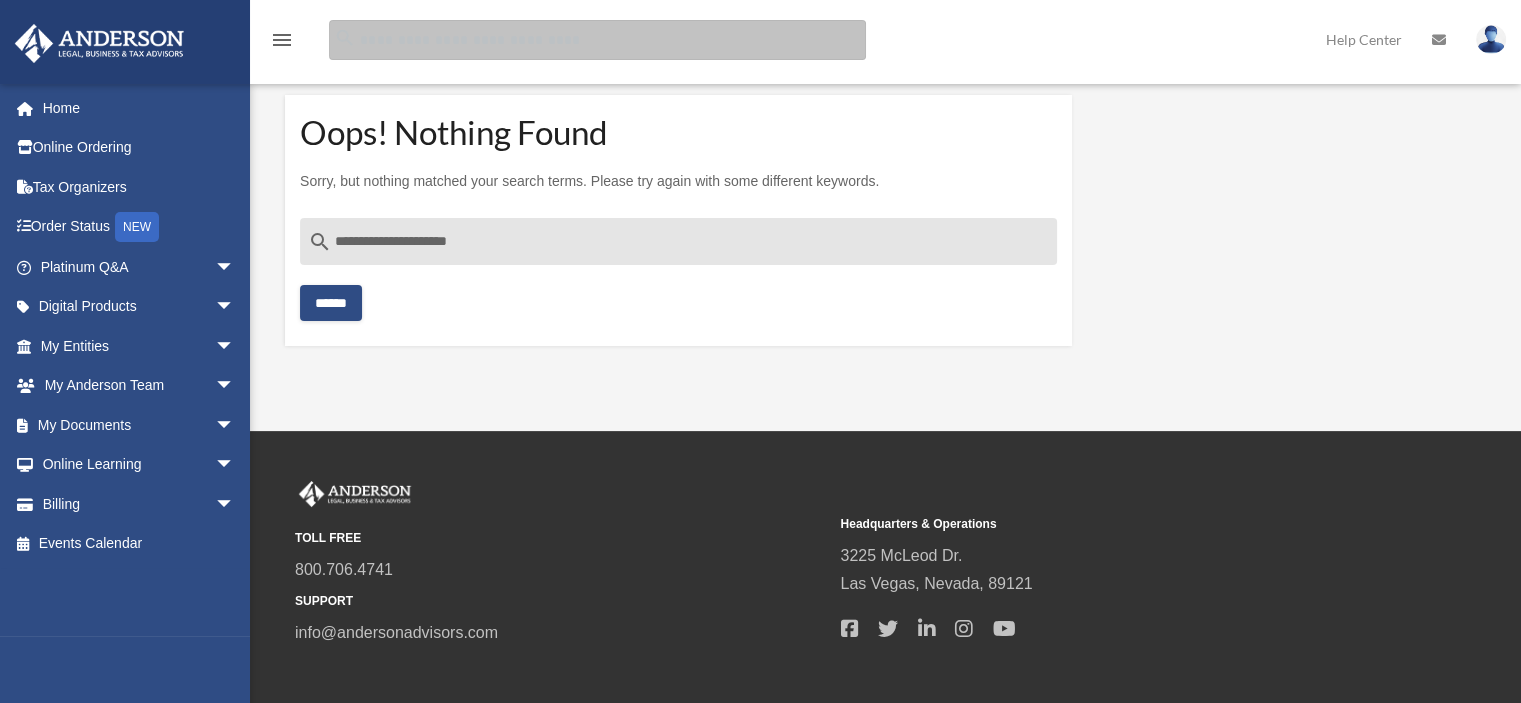 drag, startPoint x: 0, startPoint y: 0, endPoint x: 274, endPoint y: 120, distance: 299.1254 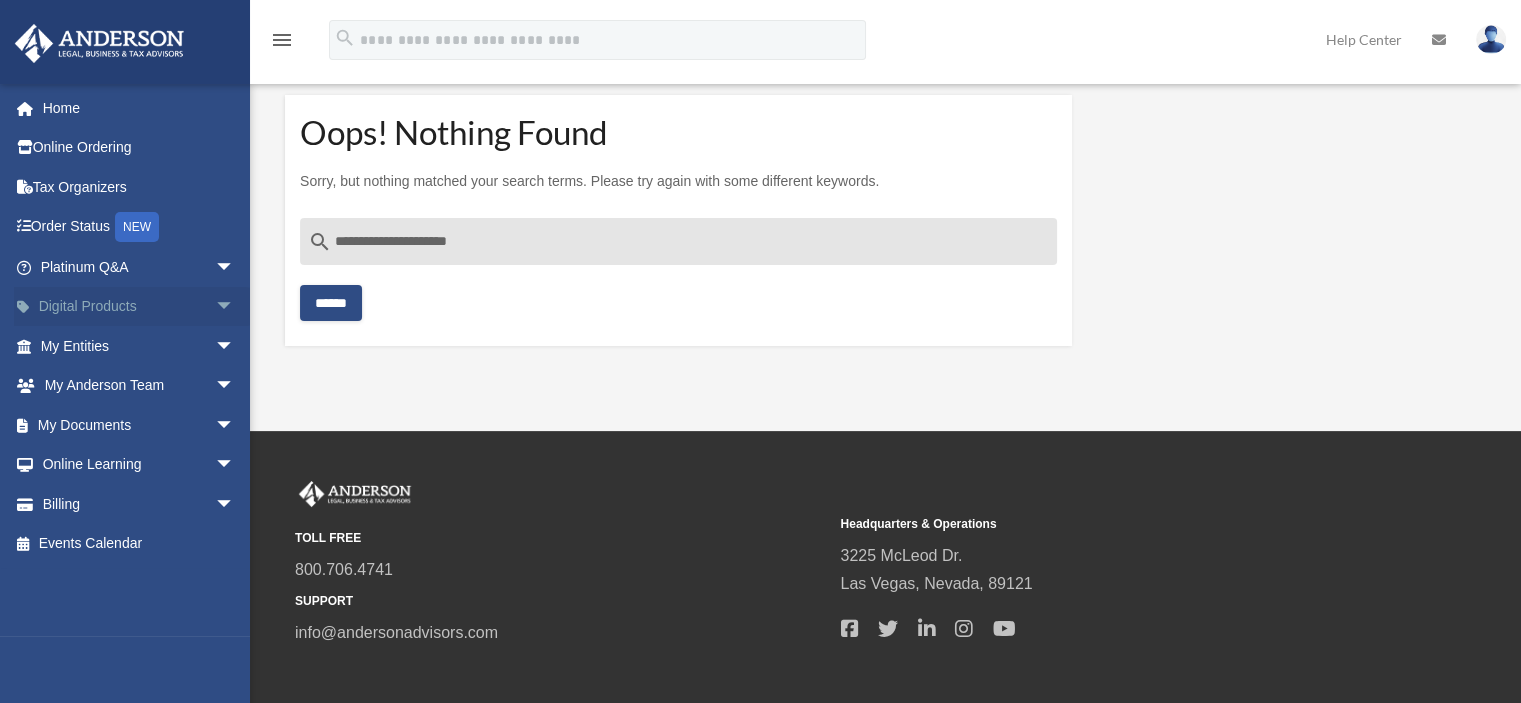 click on "Digital Products arrow_drop_down" at bounding box center (139, 307) 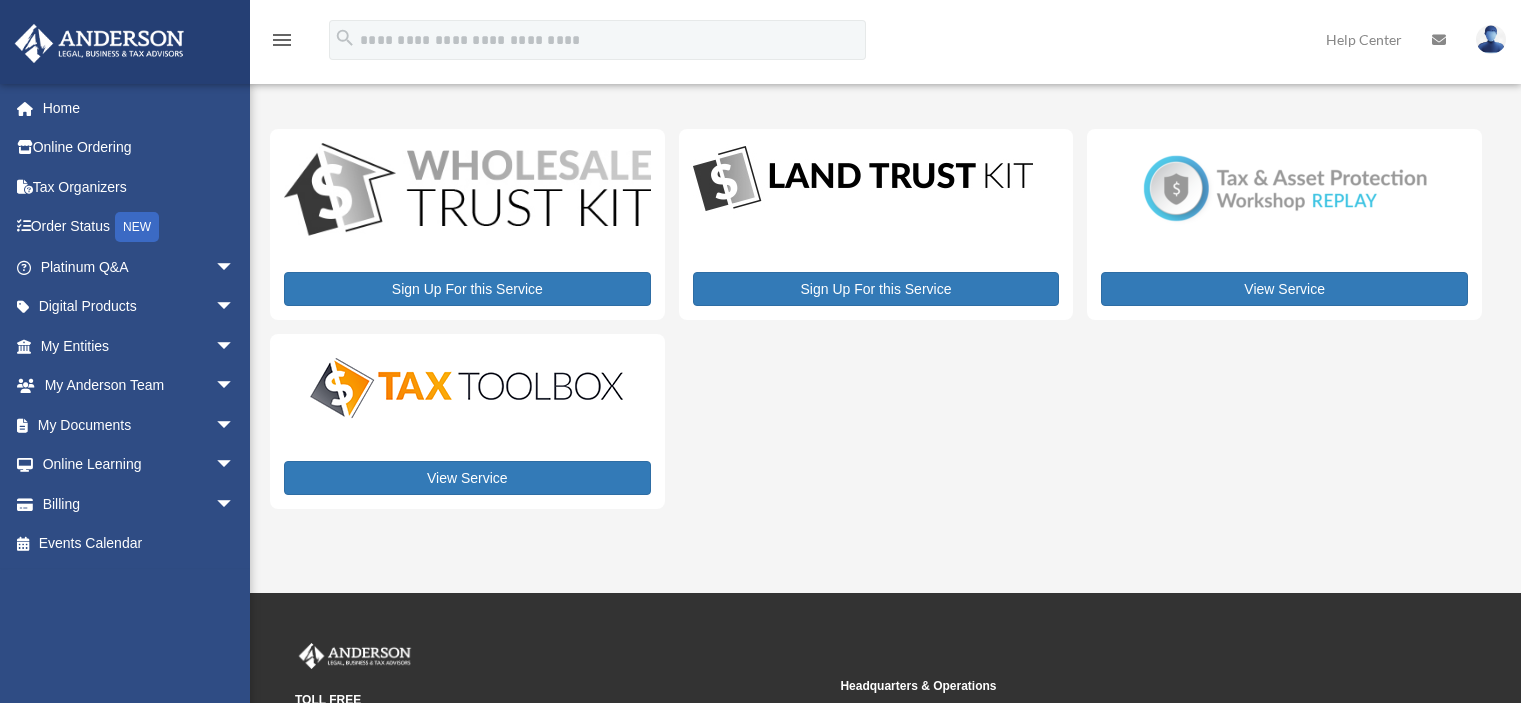 scroll, scrollTop: 0, scrollLeft: 0, axis: both 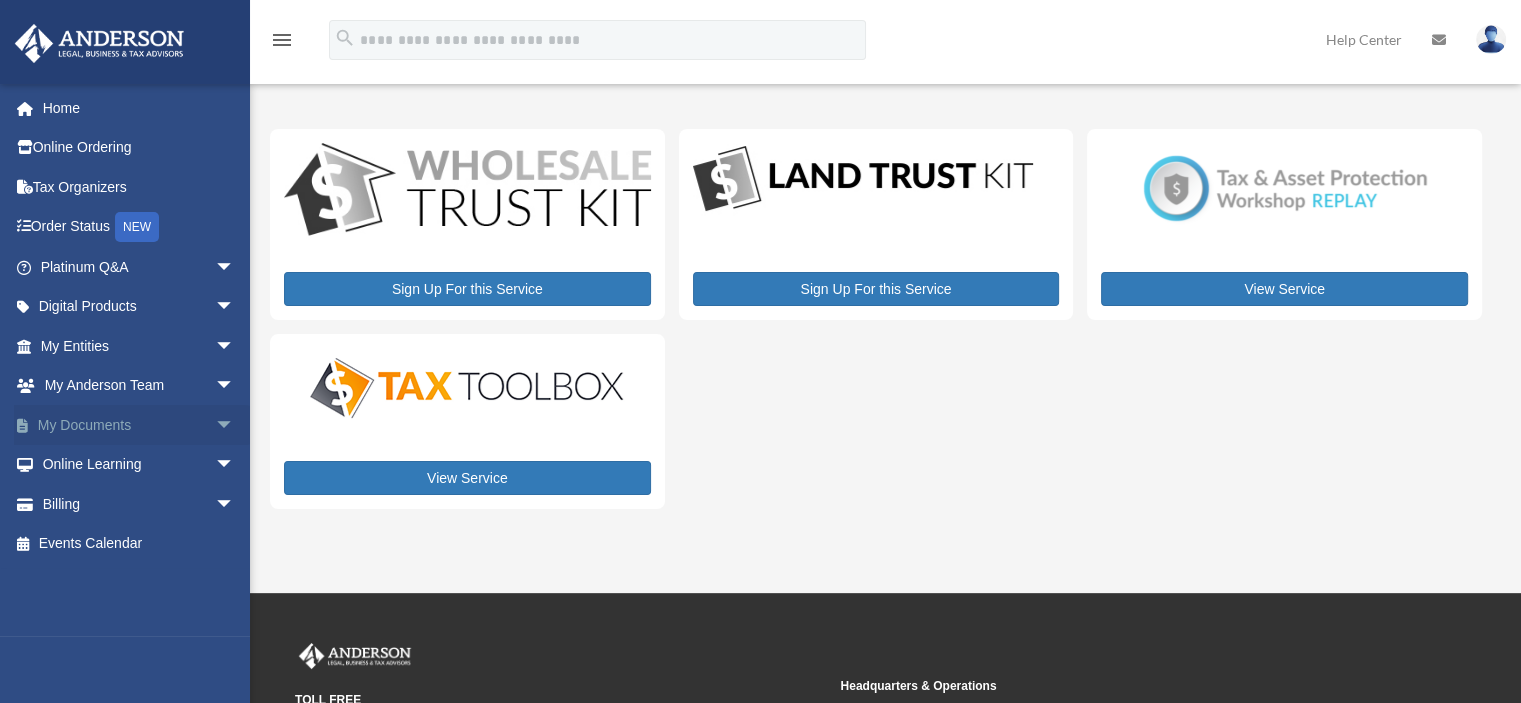 click on "arrow_drop_down" at bounding box center [235, 425] 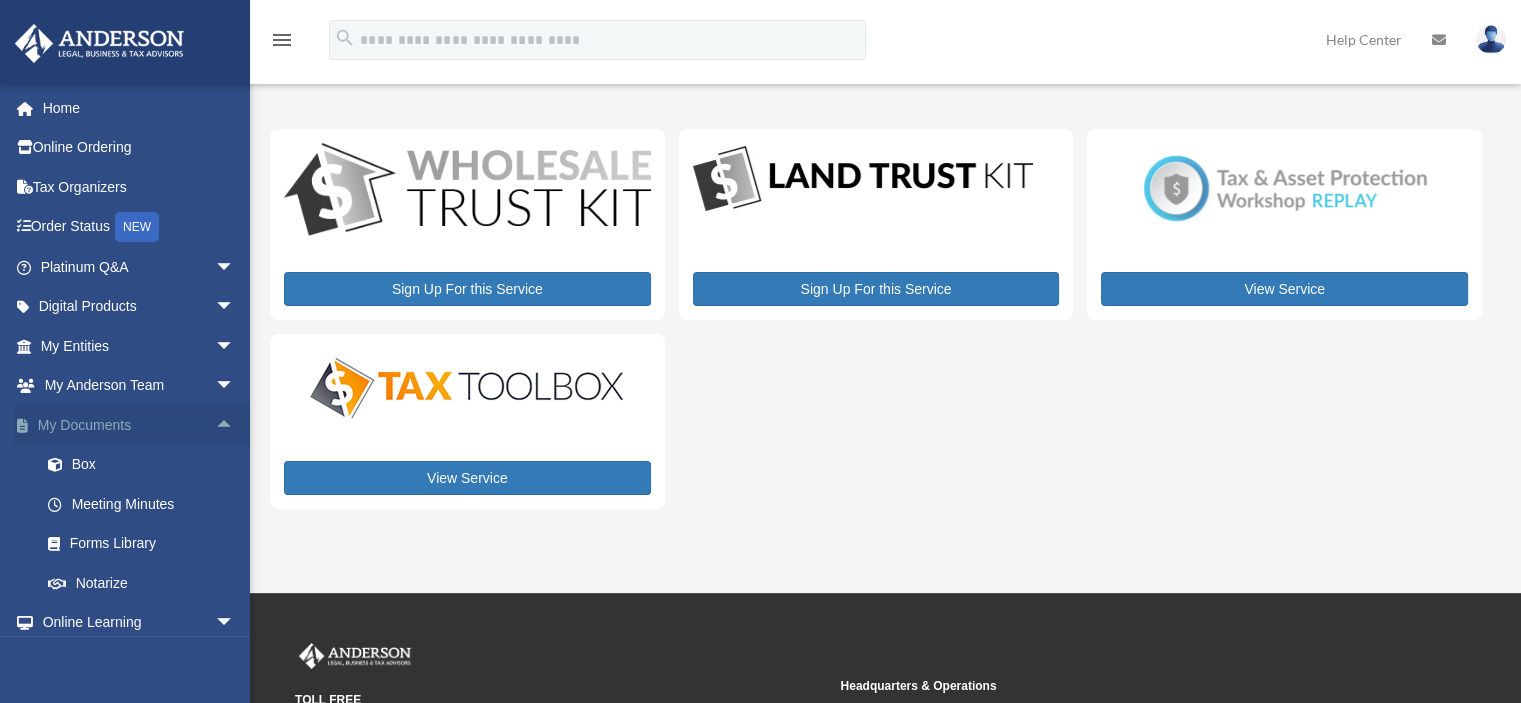 click on "arrow_drop_up" at bounding box center (235, 425) 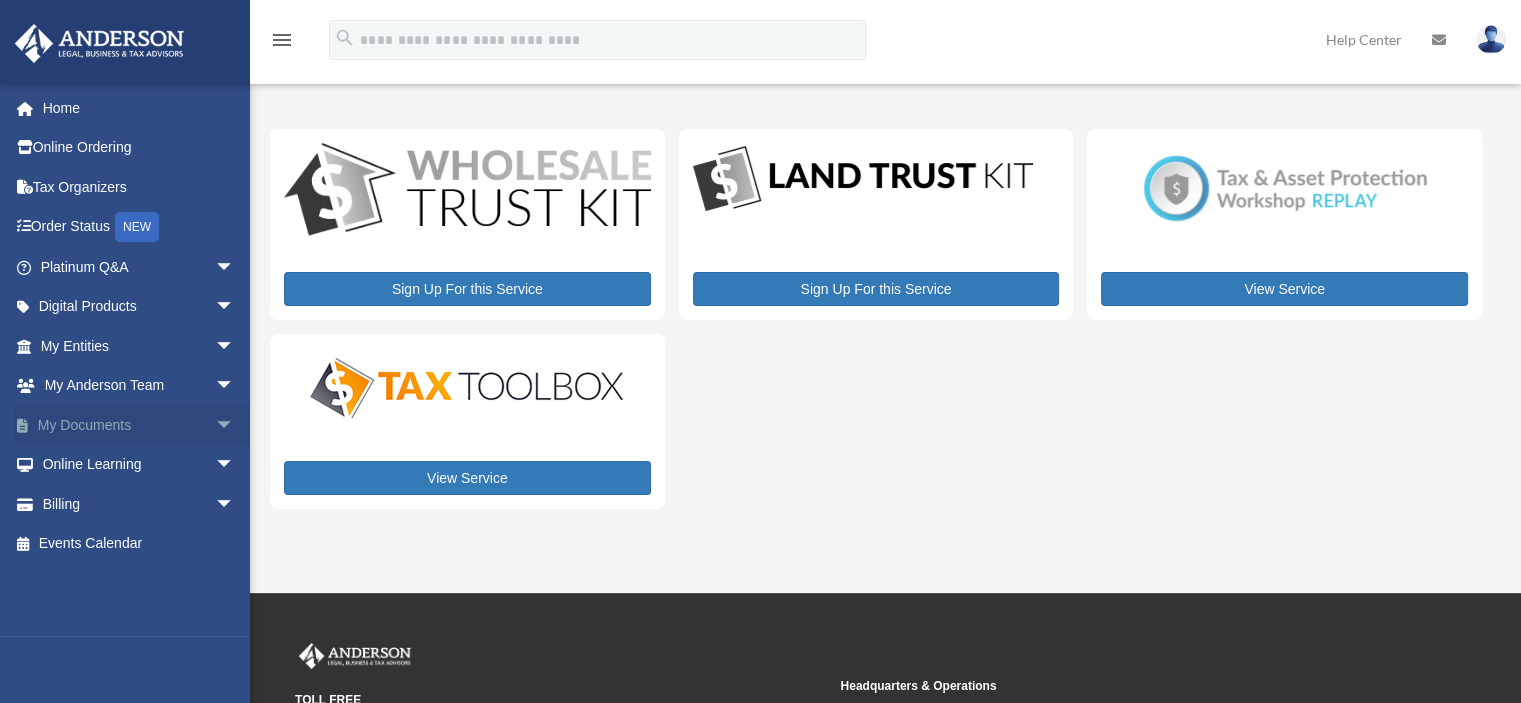 click on "arrow_drop_down" at bounding box center [235, 425] 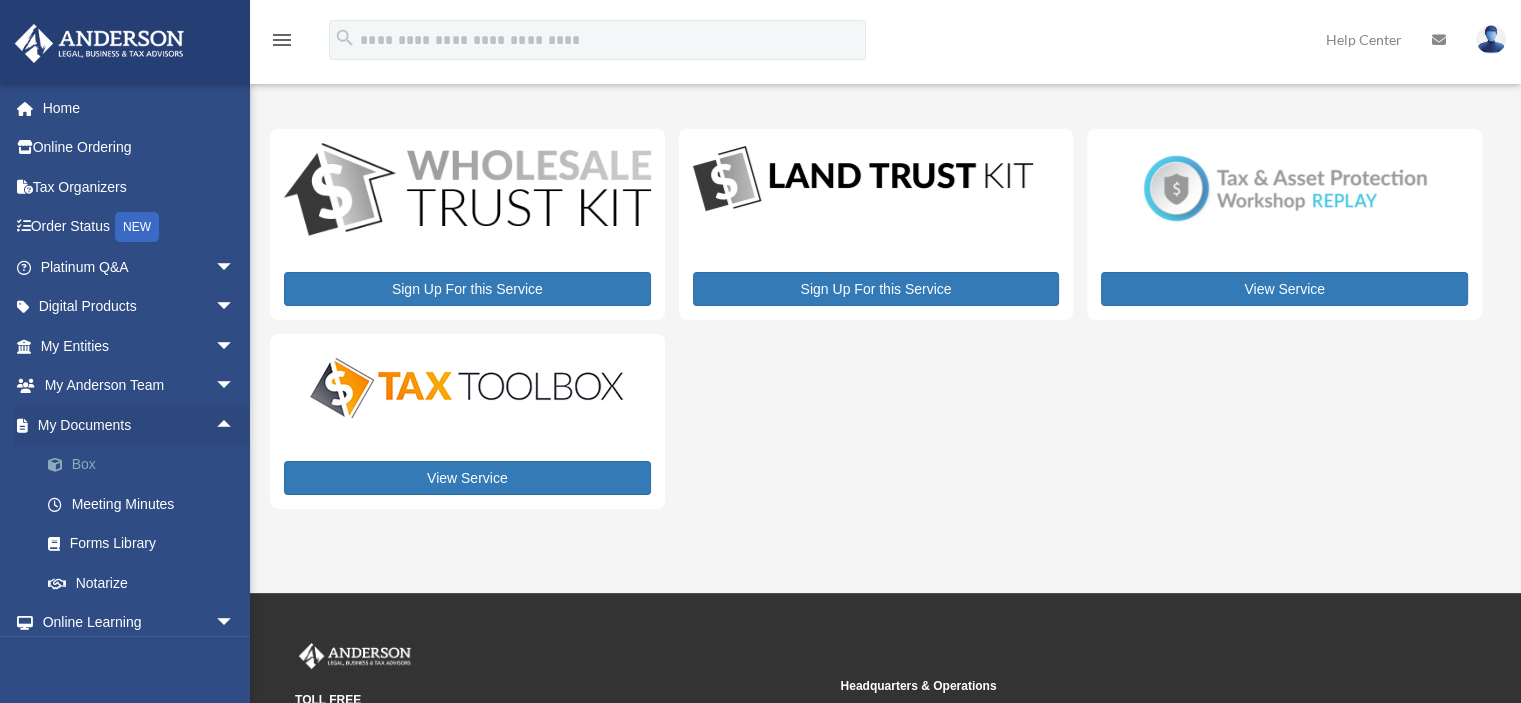 click on "Box" at bounding box center (146, 465) 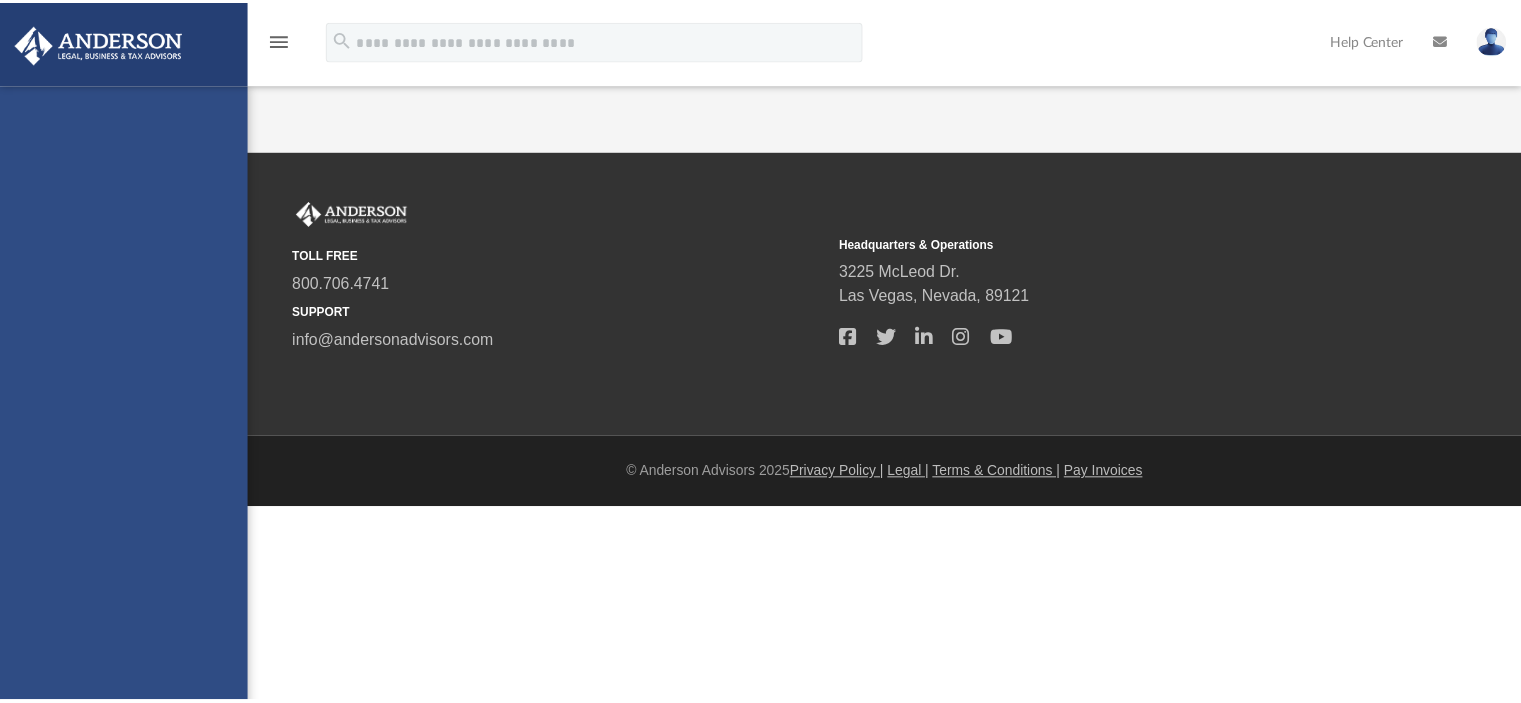 scroll, scrollTop: 0, scrollLeft: 0, axis: both 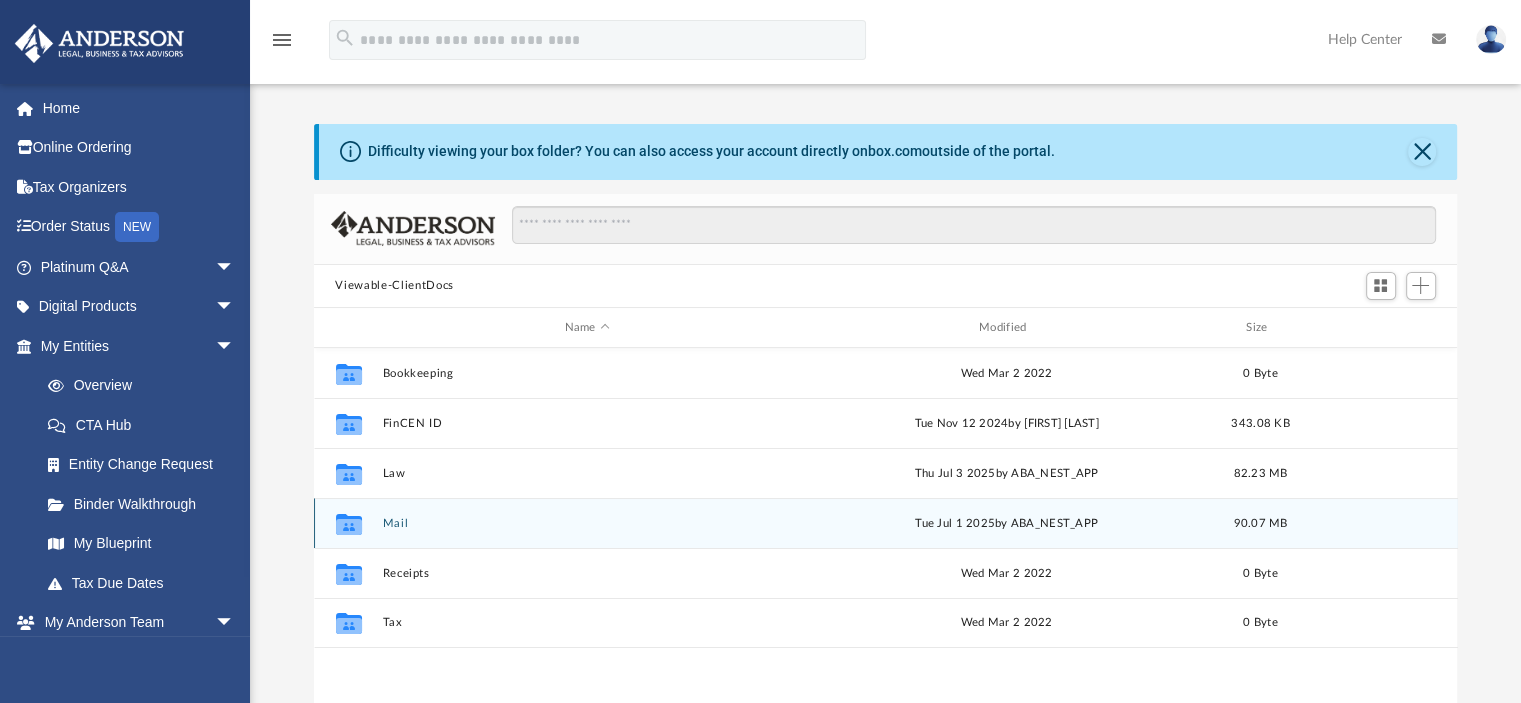 click on "Tue Jul 1 2025  by ABA_NEST_APP" at bounding box center (1006, 524) 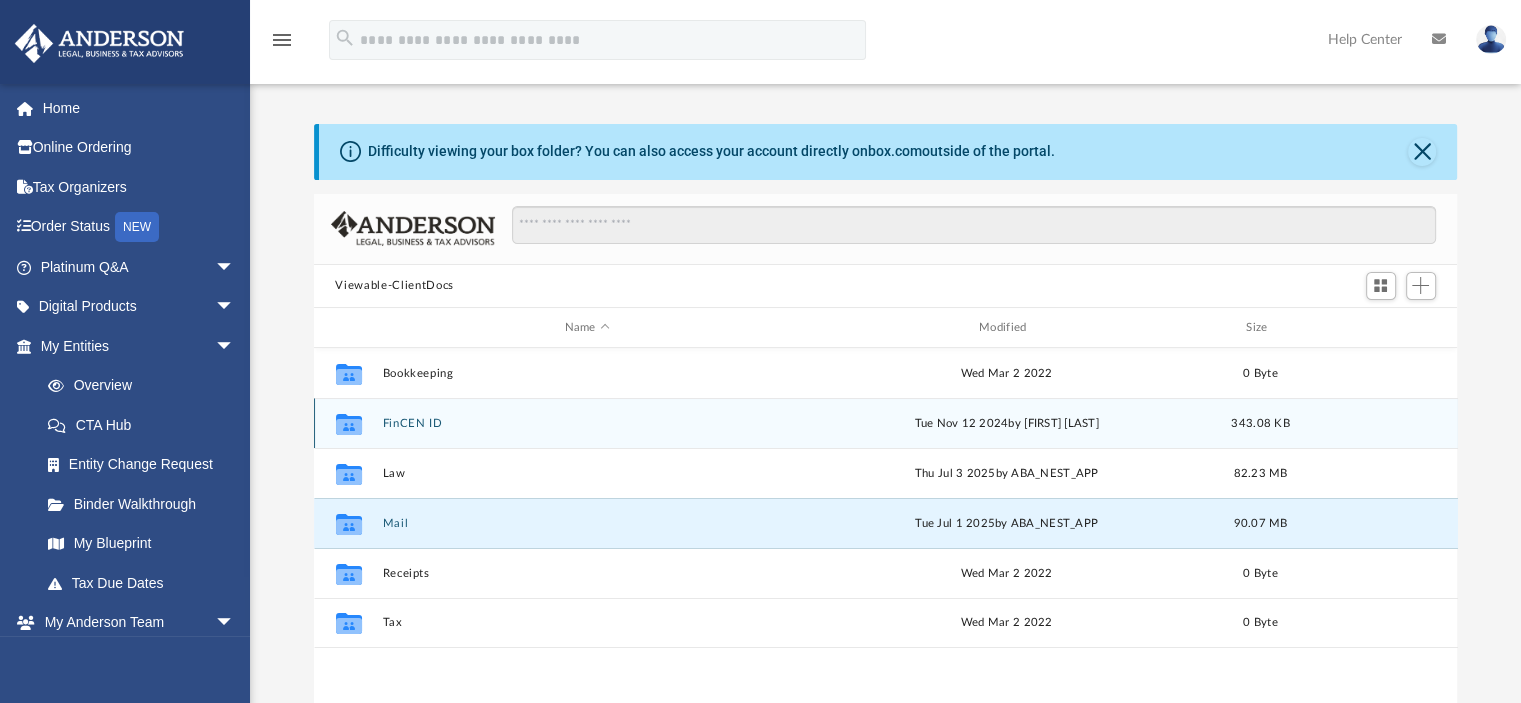 click on "FinCEN ID" at bounding box center [587, 423] 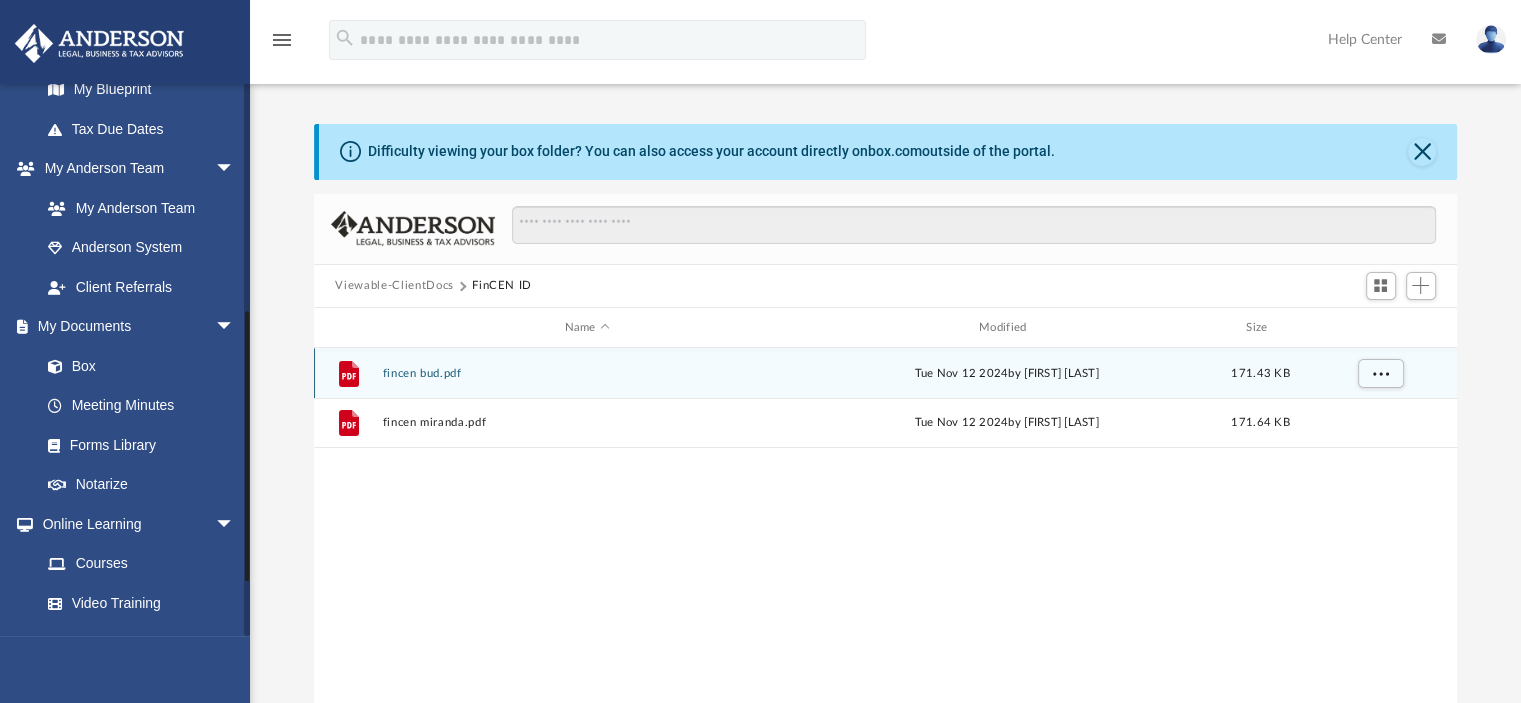 scroll, scrollTop: 563, scrollLeft: 0, axis: vertical 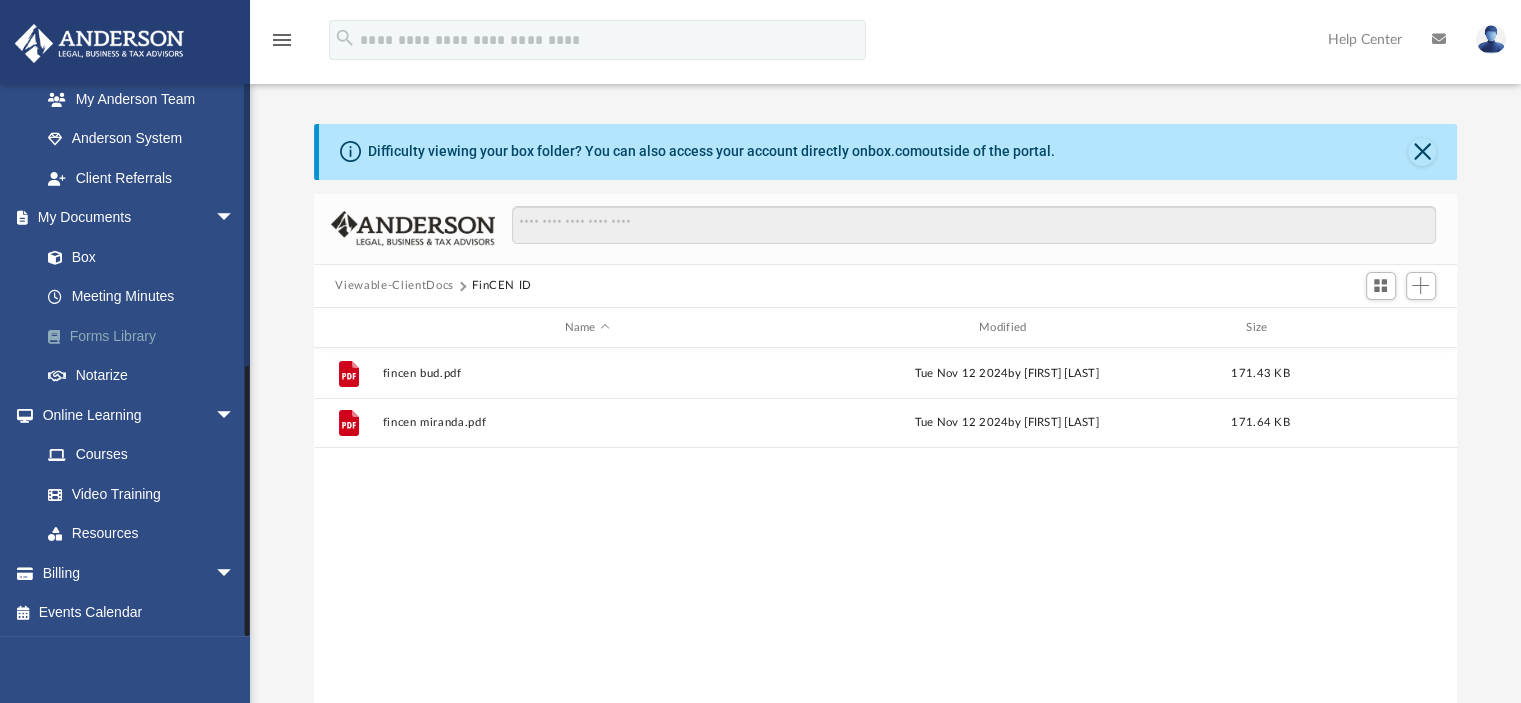 click on "Forms Library" at bounding box center [146, 336] 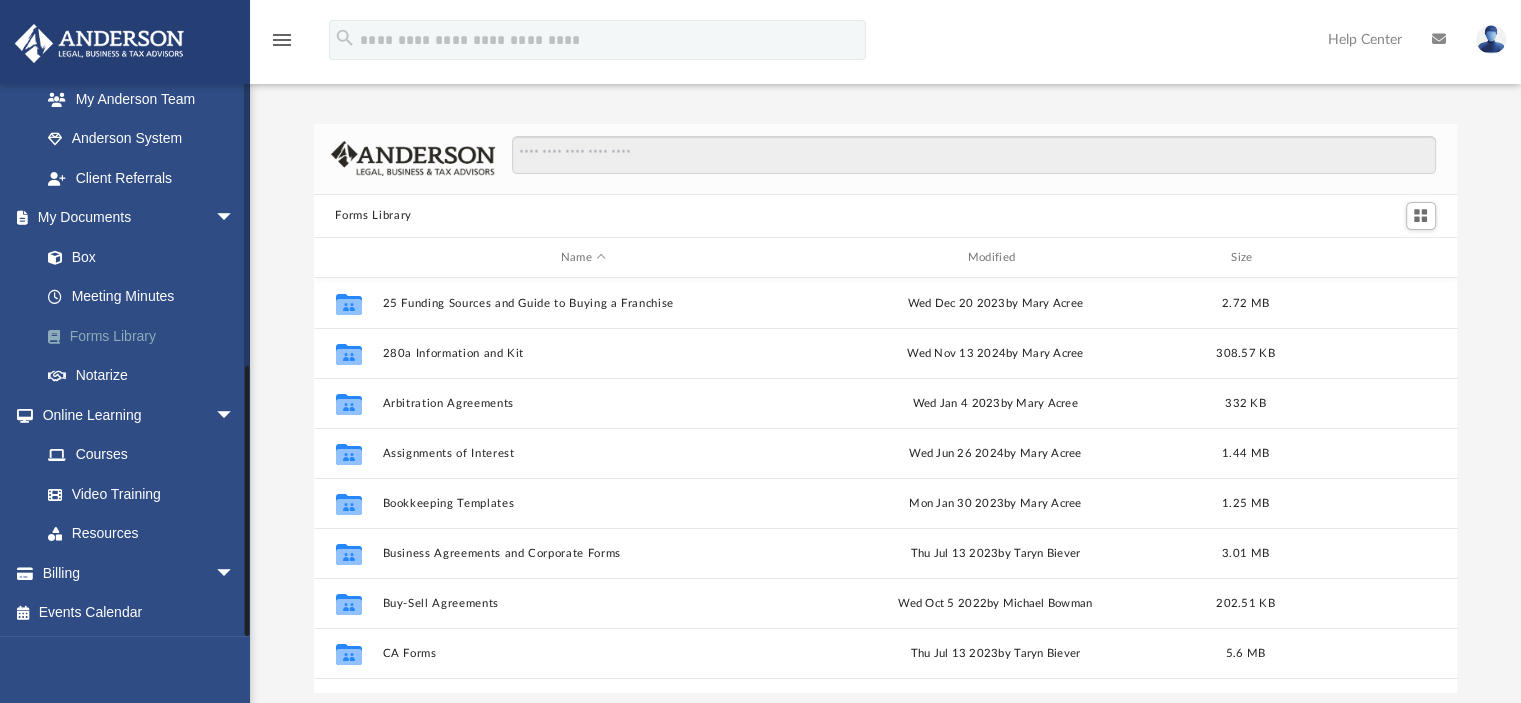 scroll, scrollTop: 16, scrollLeft: 16, axis: both 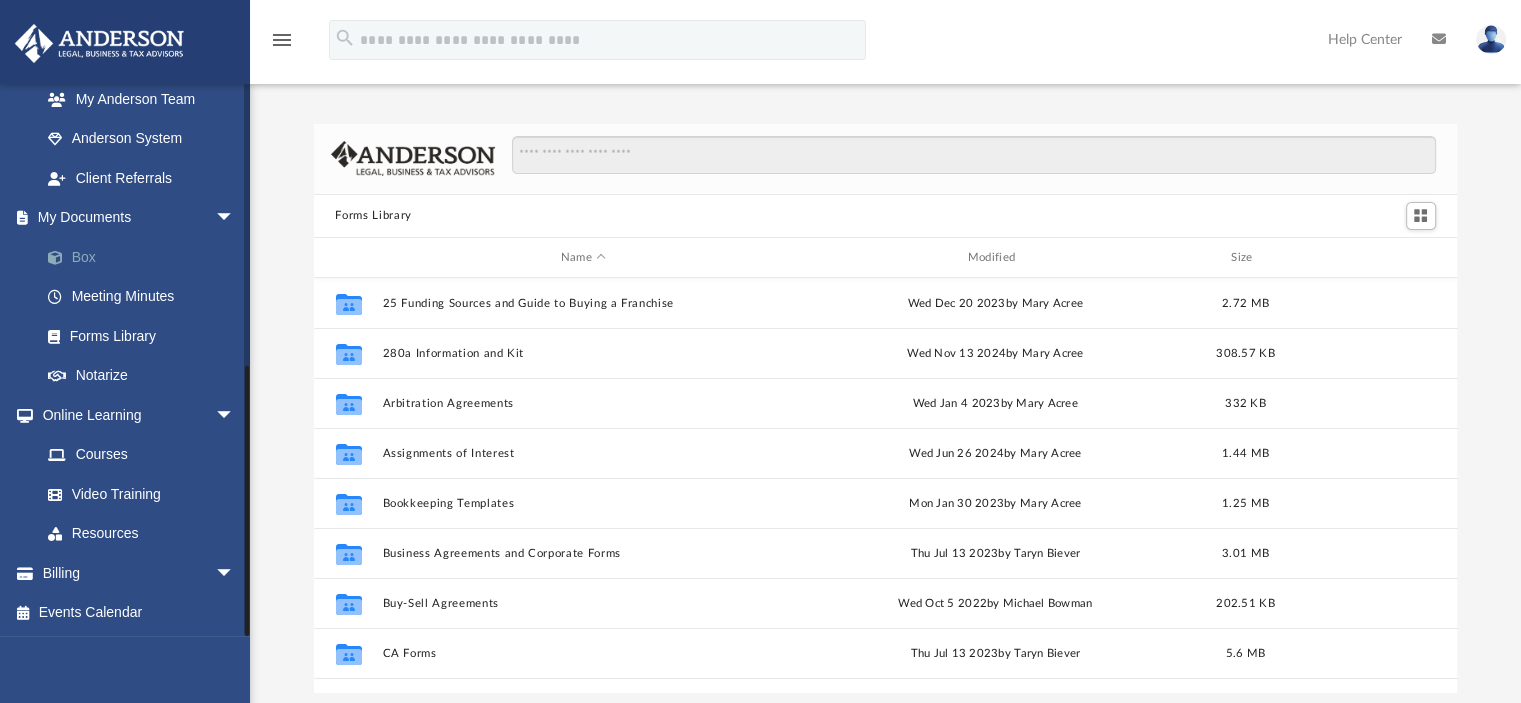 click on "Box" at bounding box center (146, 257) 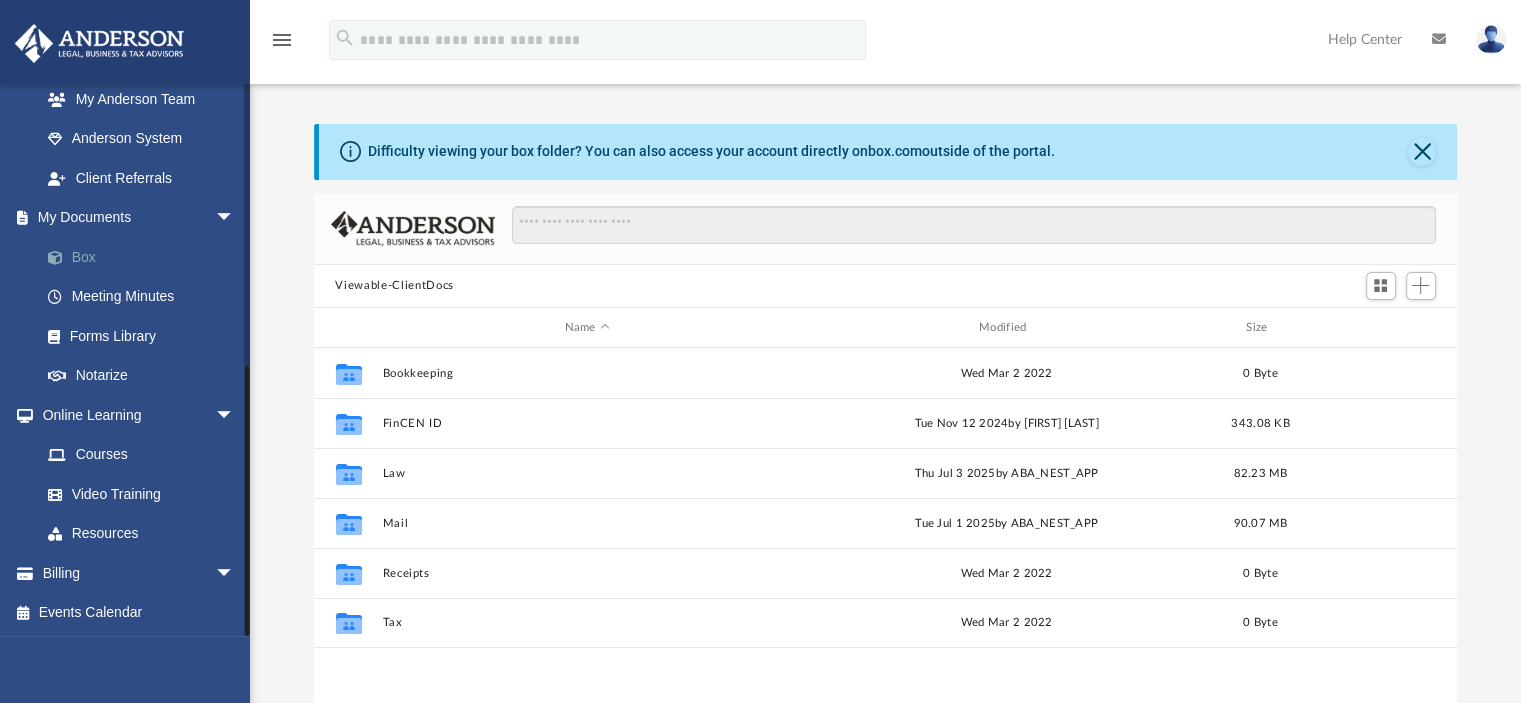 scroll, scrollTop: 16, scrollLeft: 16, axis: both 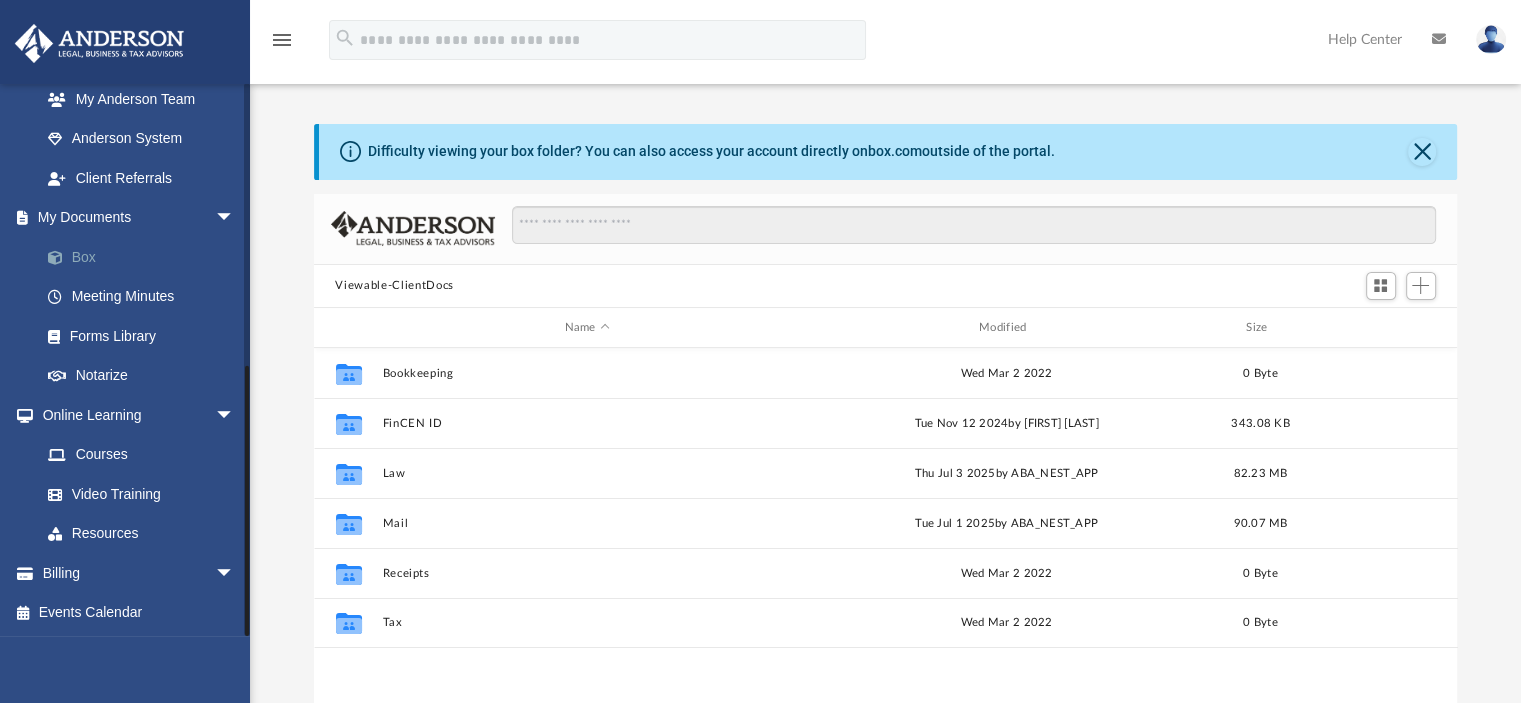 click on "Box" at bounding box center (146, 257) 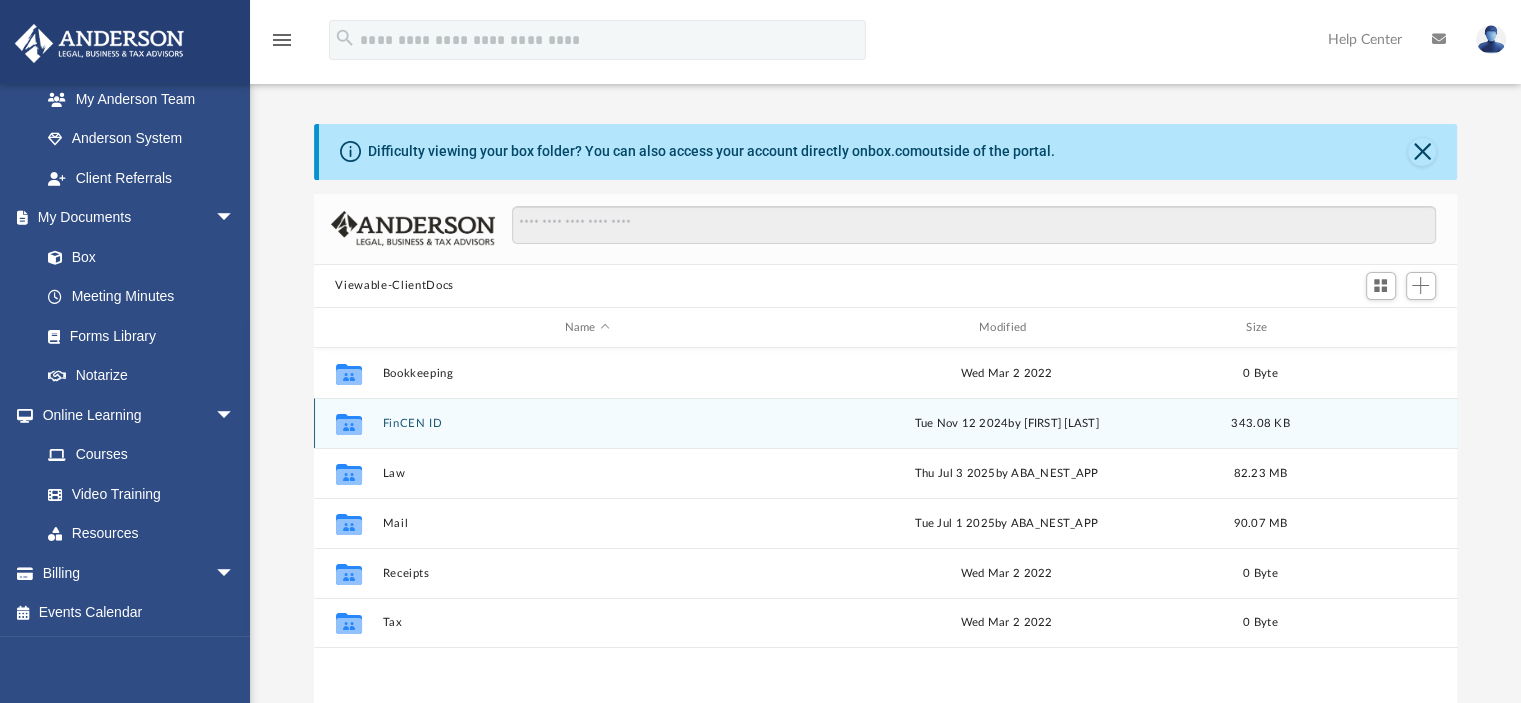 click on "FinCEN ID" at bounding box center (587, 423) 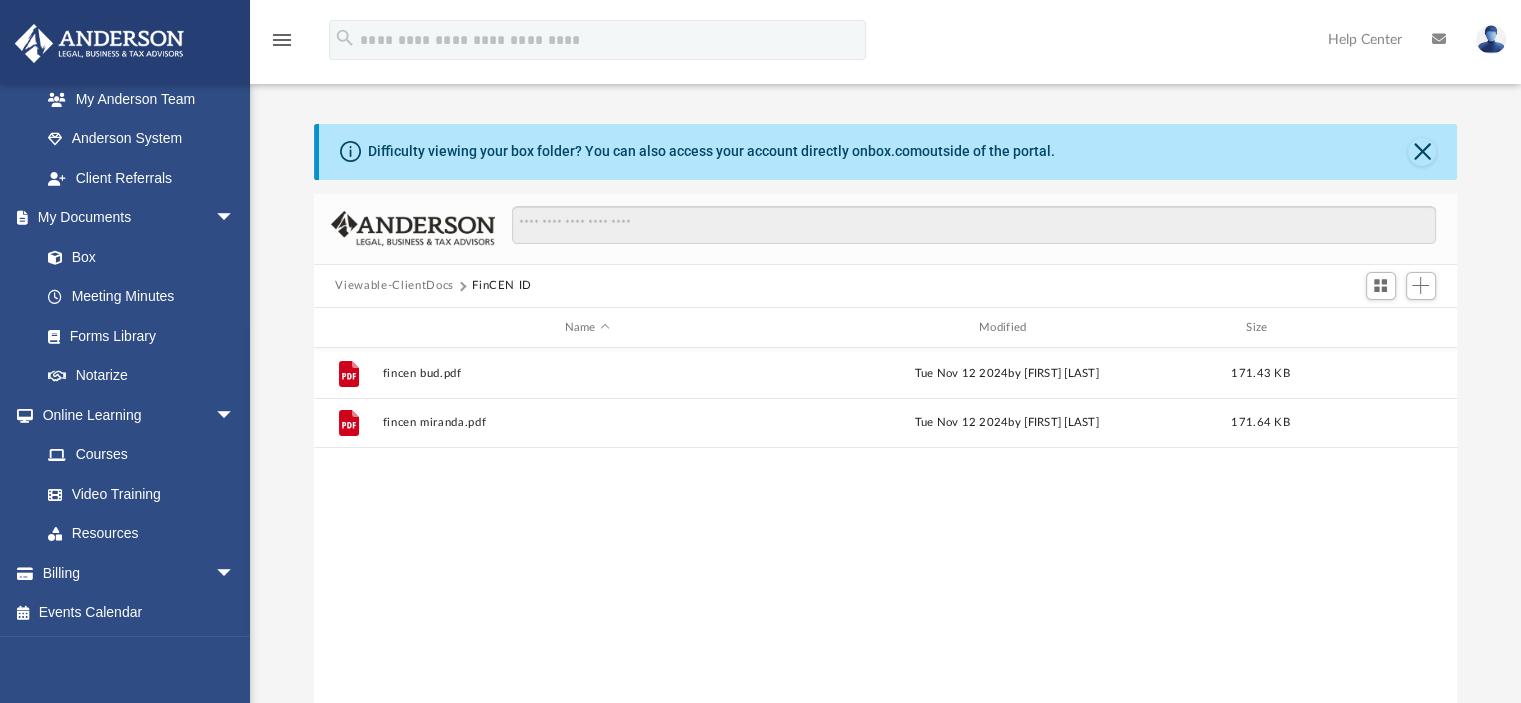 click on "Viewable-ClientDocs" at bounding box center [394, 286] 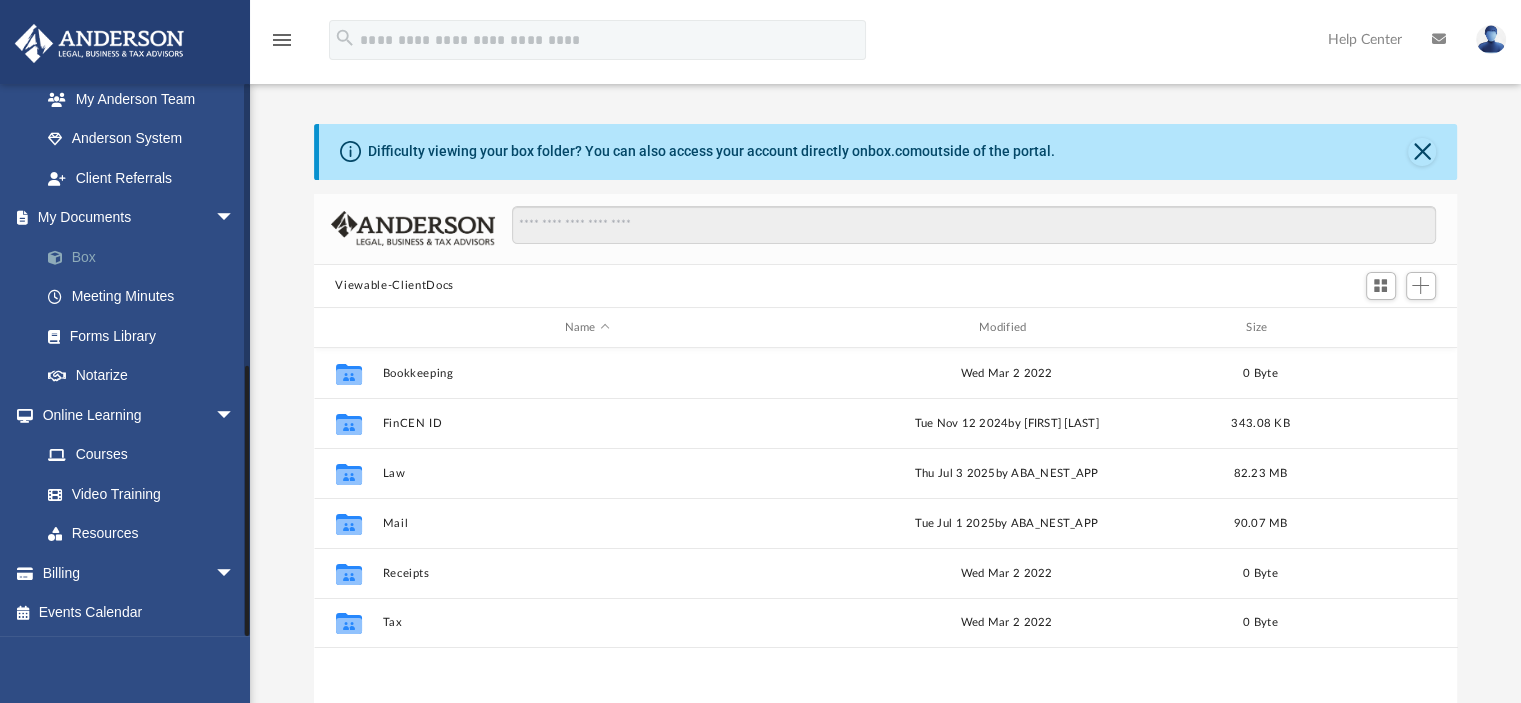 click on "Box" at bounding box center (146, 257) 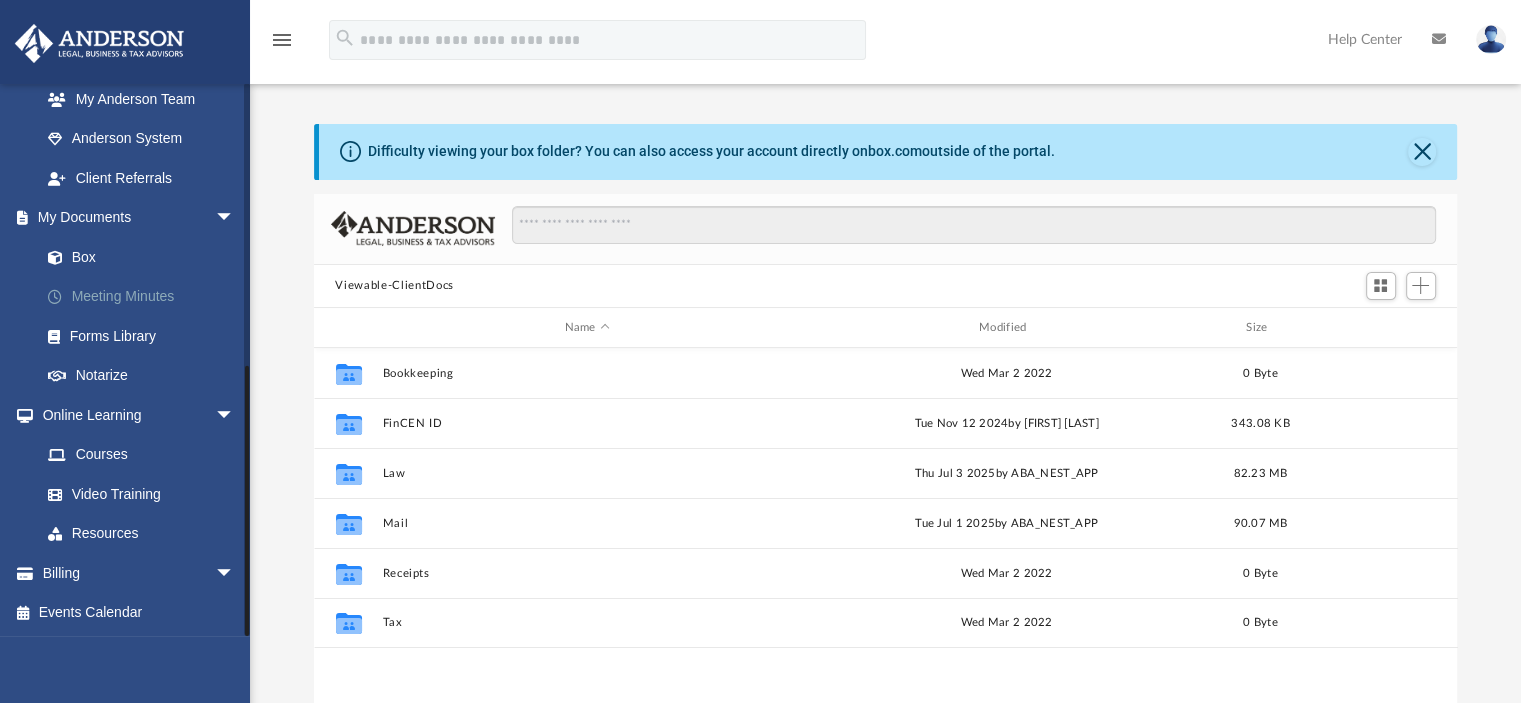 click on "Meeting Minutes" at bounding box center (146, 297) 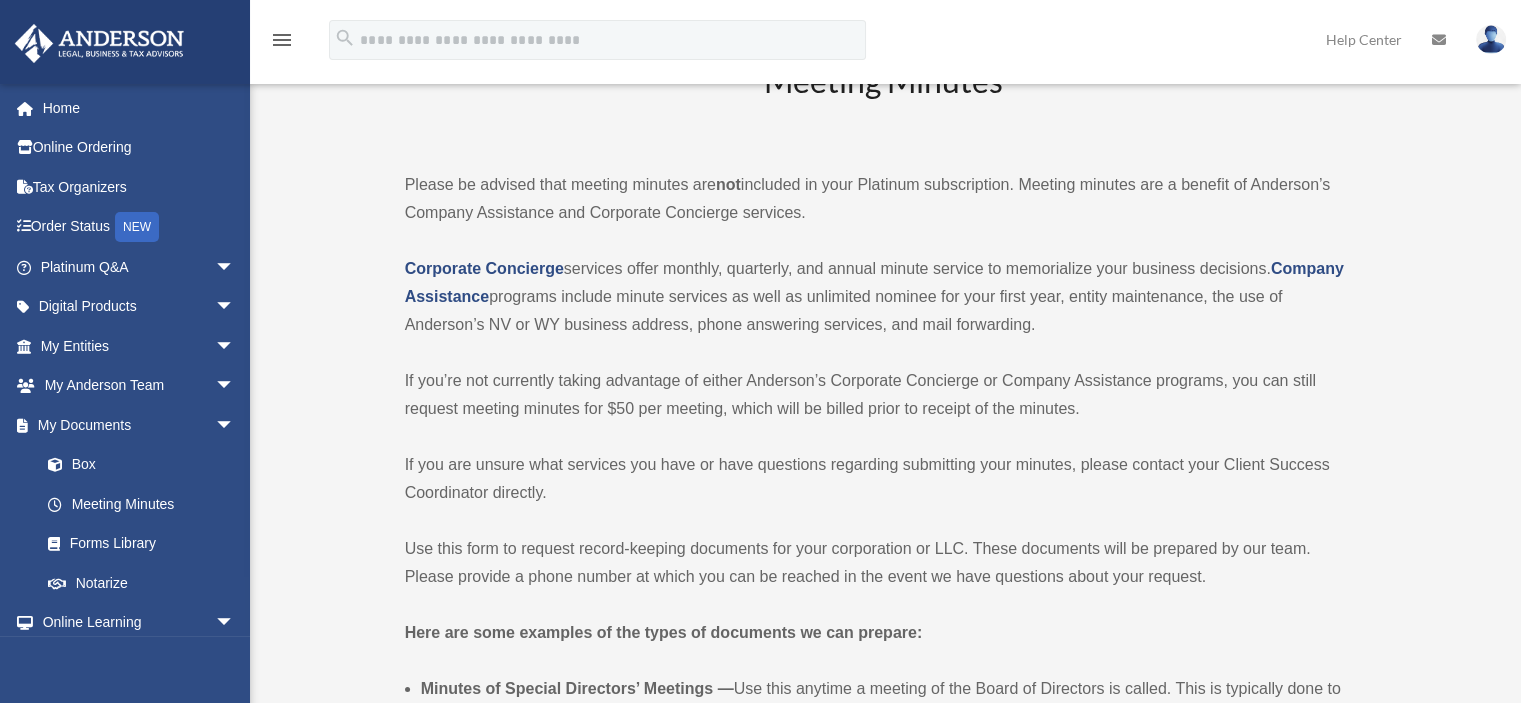 scroll, scrollTop: 0, scrollLeft: 0, axis: both 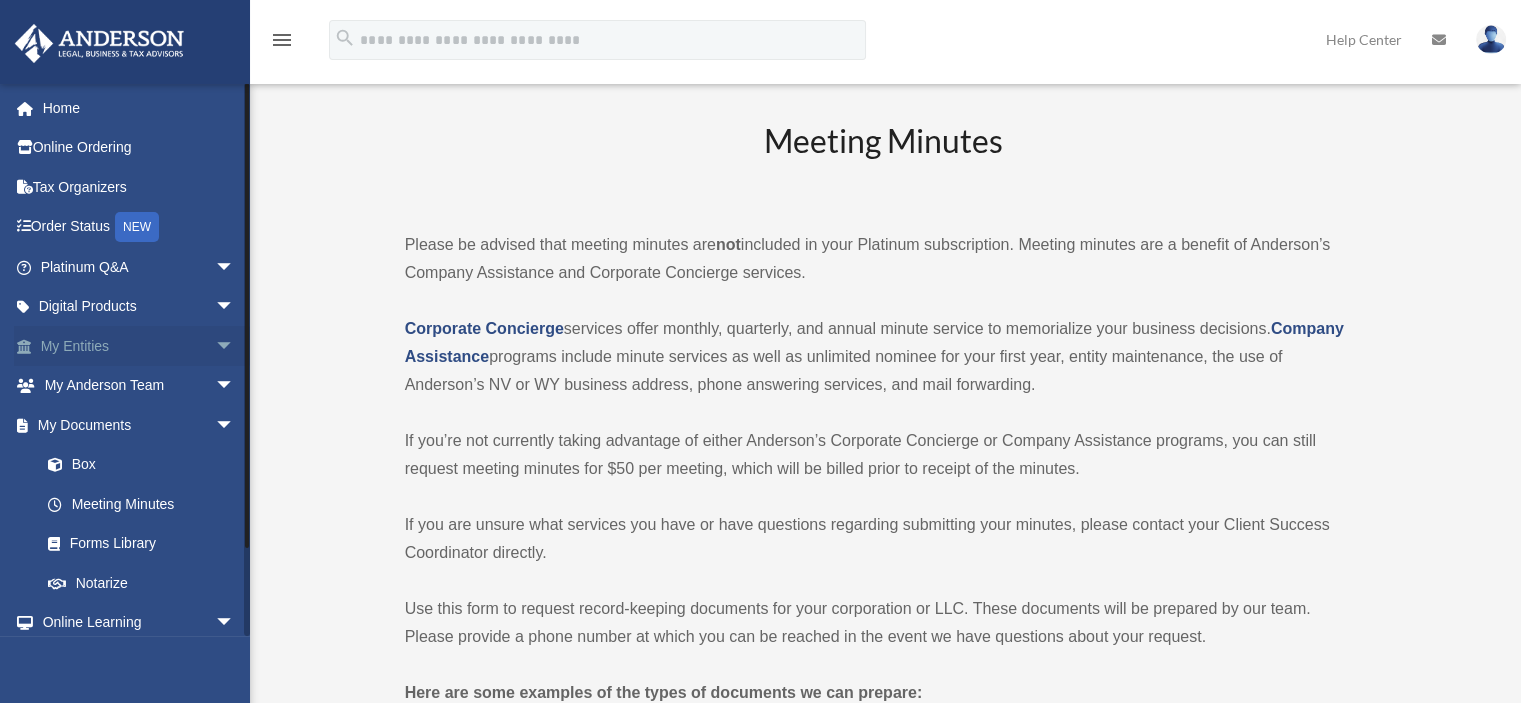 click on "My Entities arrow_drop_down" at bounding box center [139, 346] 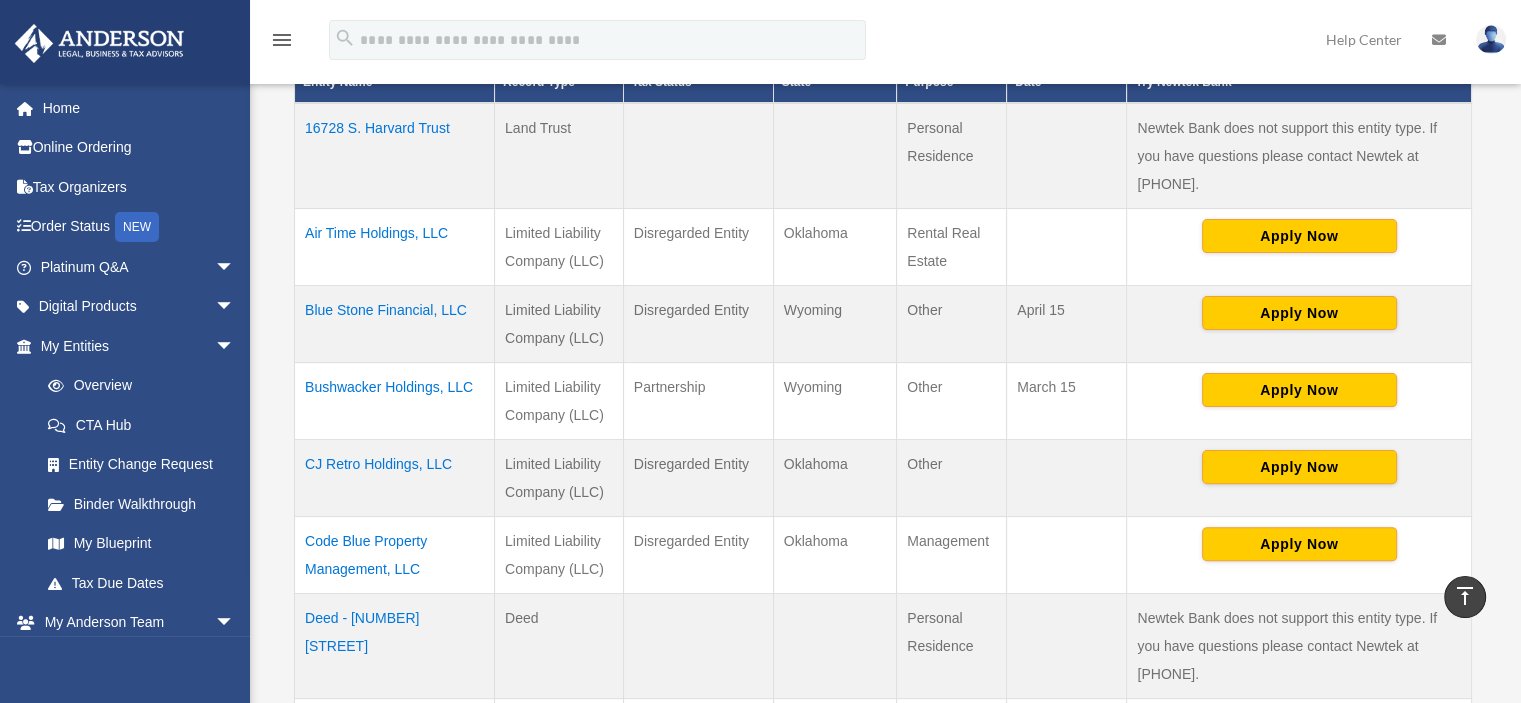 scroll, scrollTop: 492, scrollLeft: 0, axis: vertical 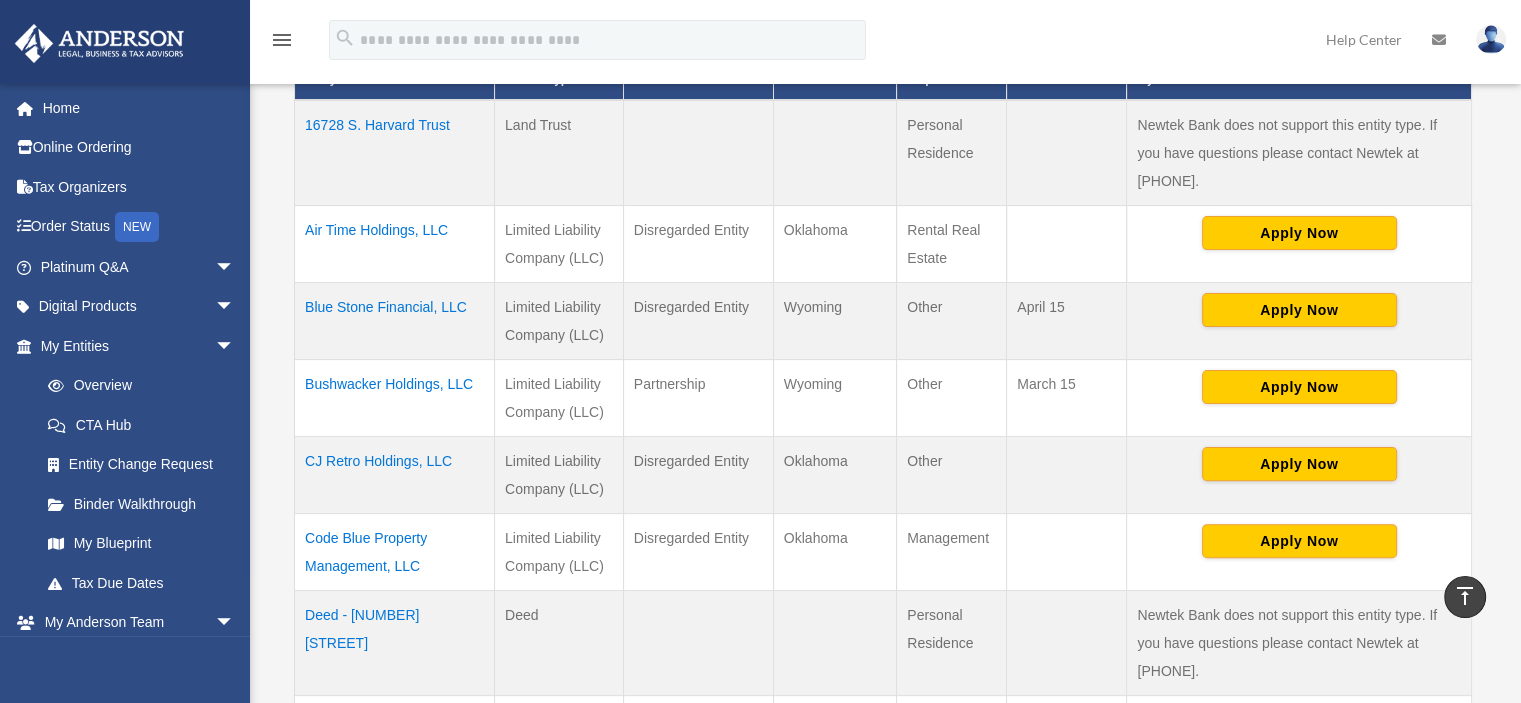 click on "Air Time Holdings, LLC" at bounding box center [395, 243] 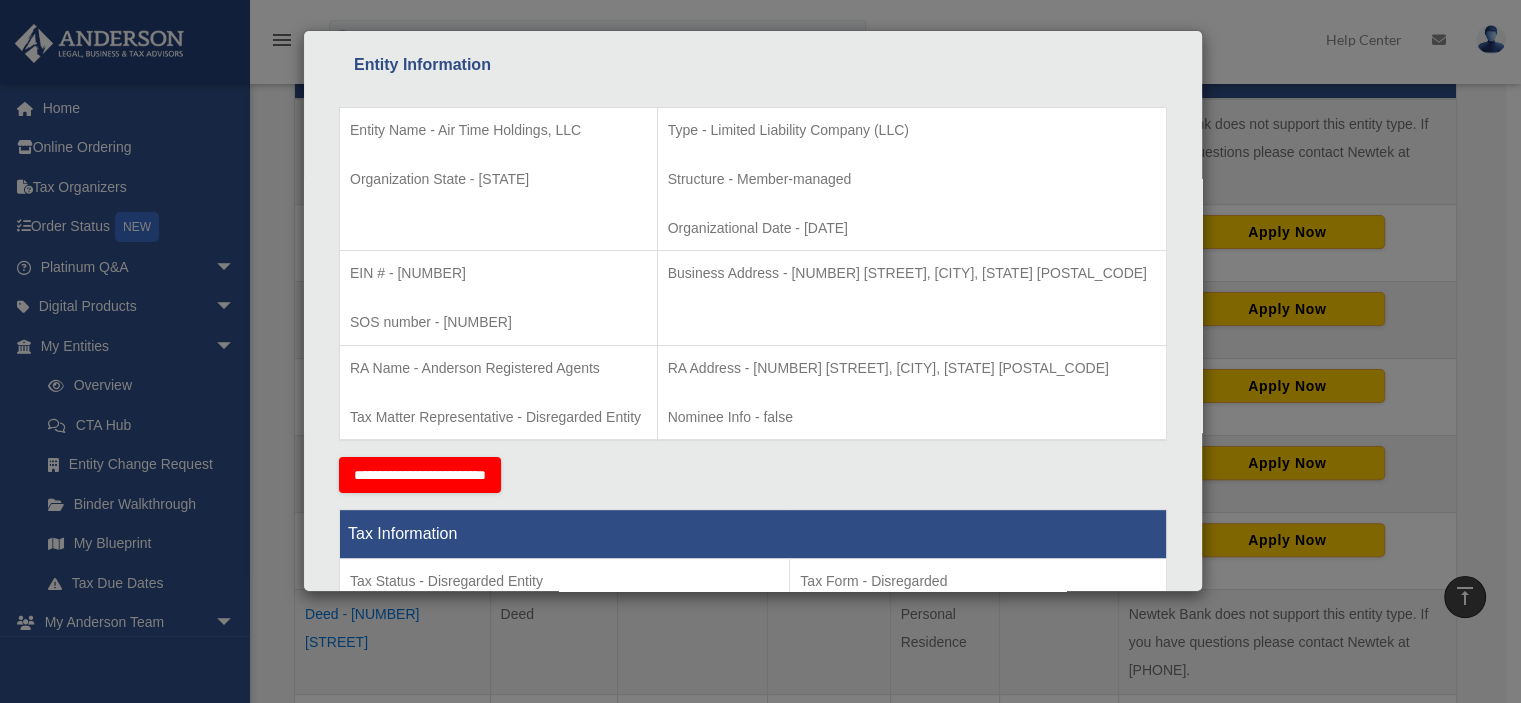 scroll, scrollTop: 362, scrollLeft: 0, axis: vertical 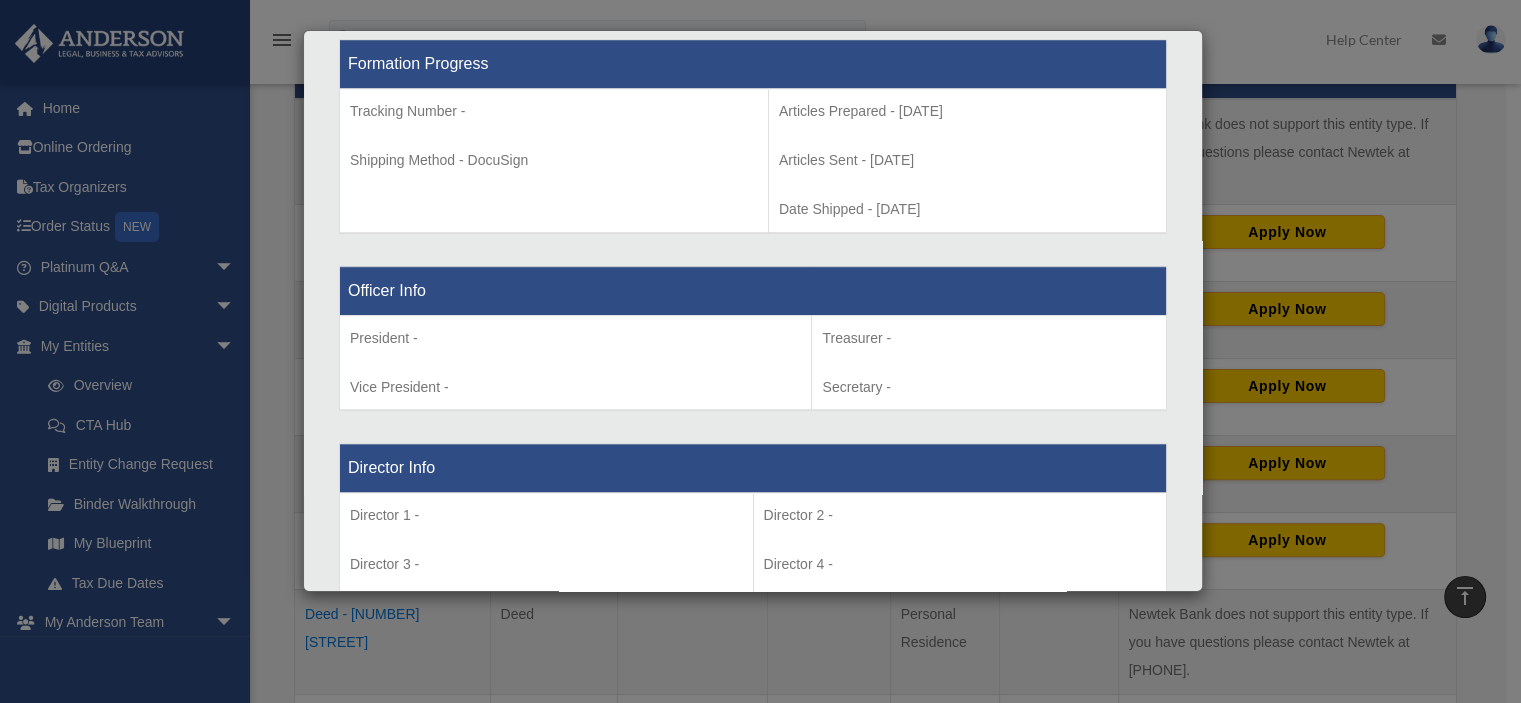 click on "Director Info" at bounding box center (753, 468) 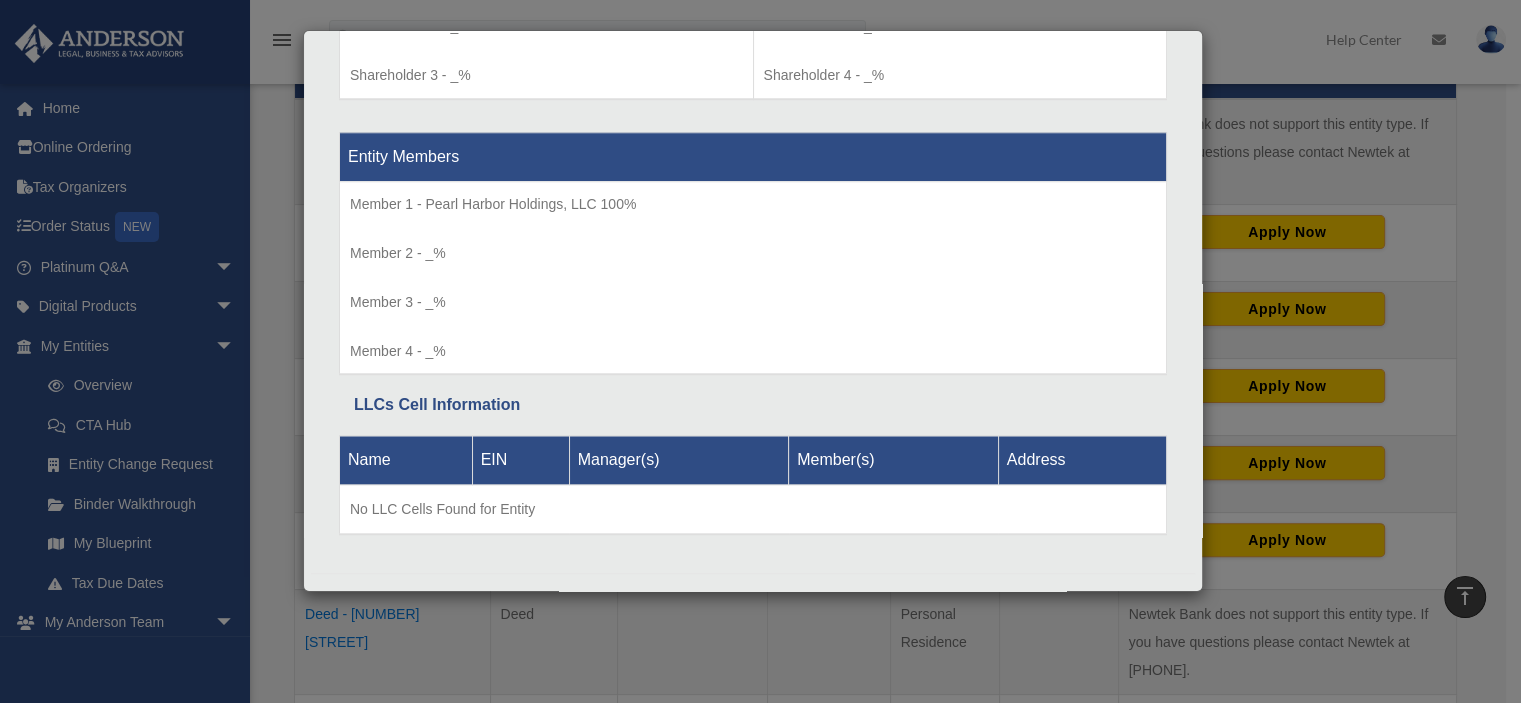 scroll, scrollTop: 1820, scrollLeft: 0, axis: vertical 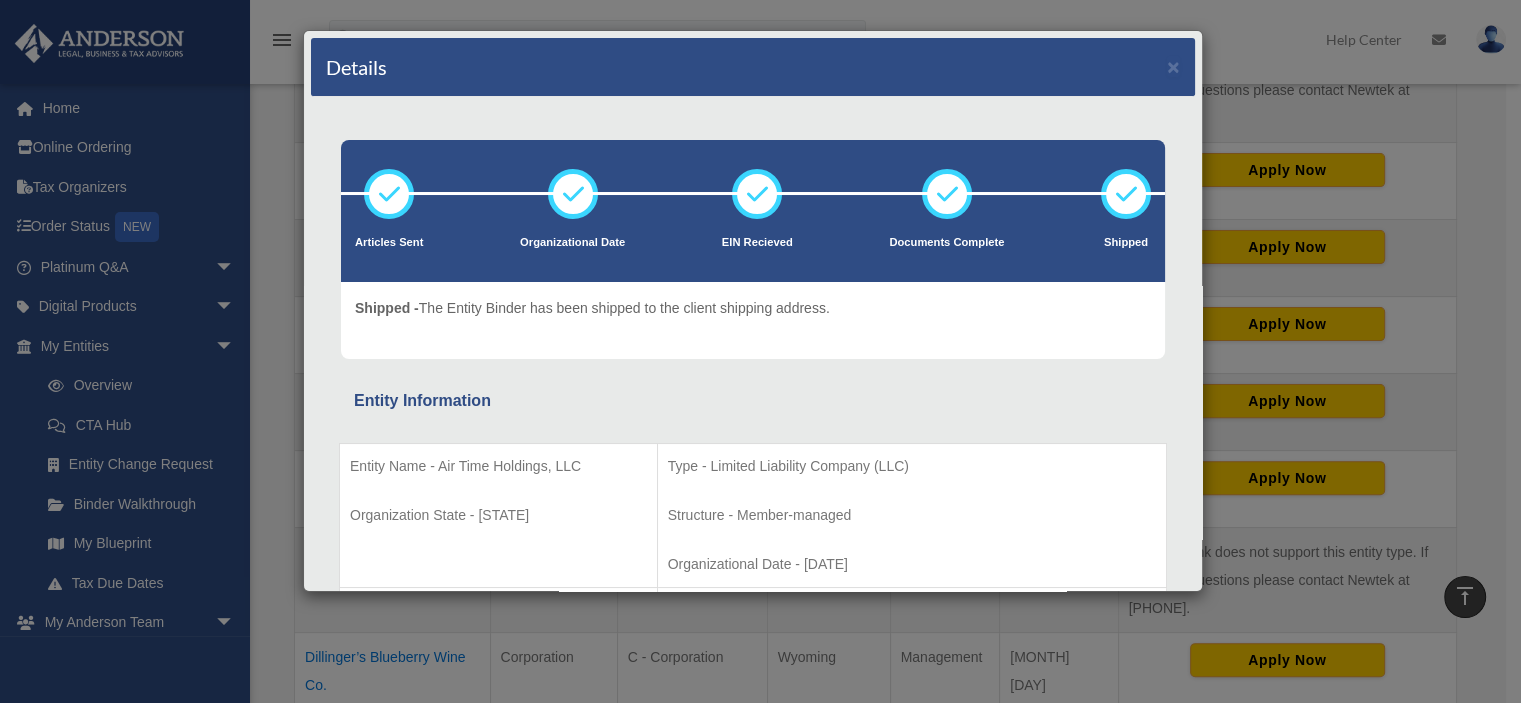 click on "Details
×
Articles Sent
Organizational Date" at bounding box center [760, 351] 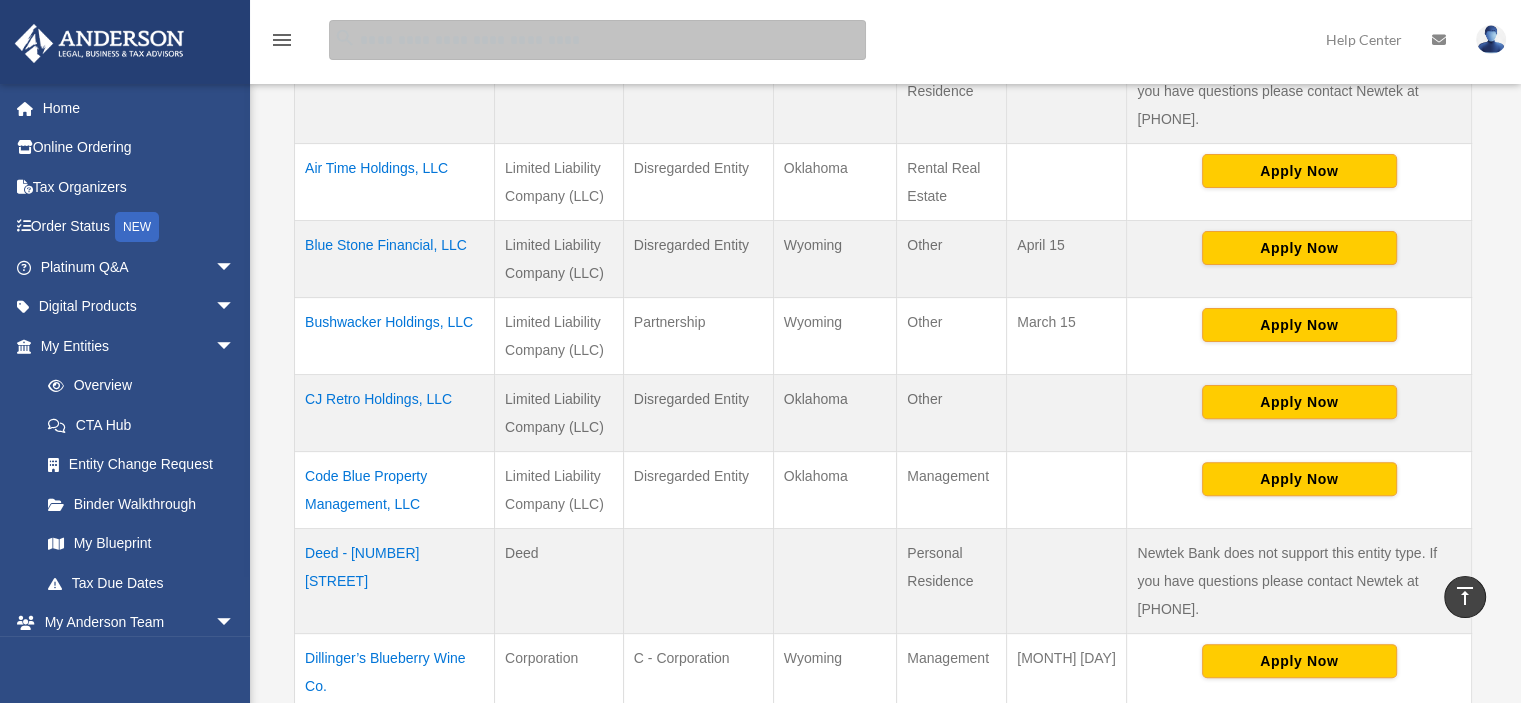 click at bounding box center [597, 40] 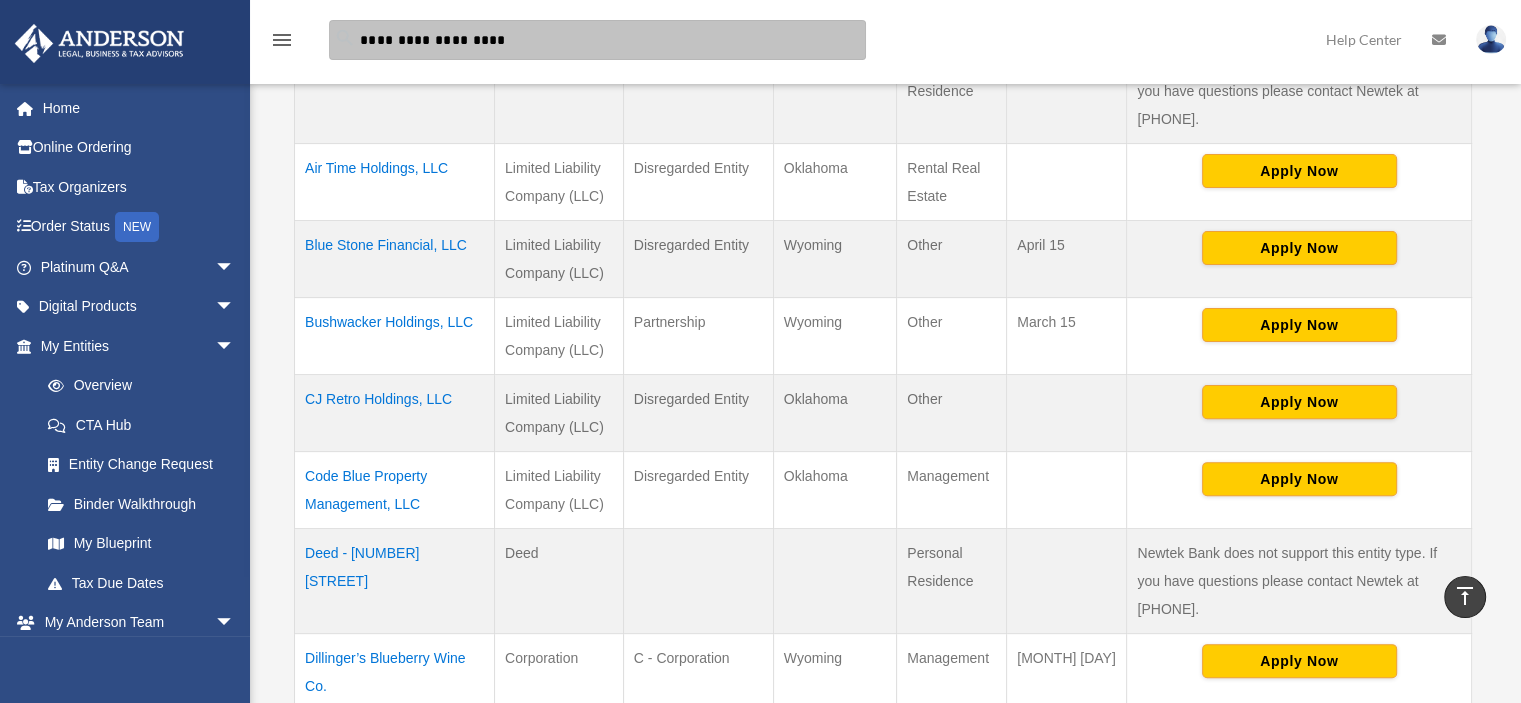 type on "**********" 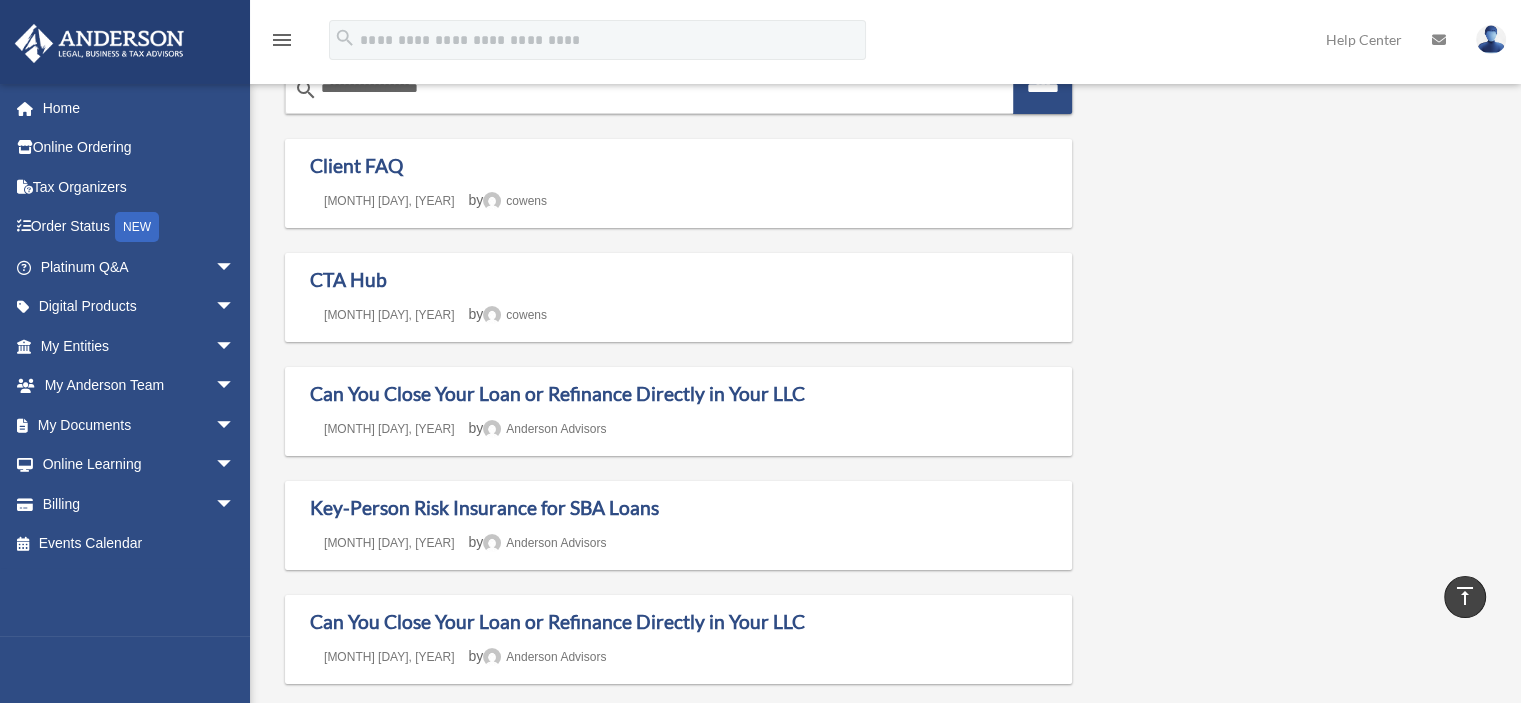 scroll, scrollTop: 0, scrollLeft: 0, axis: both 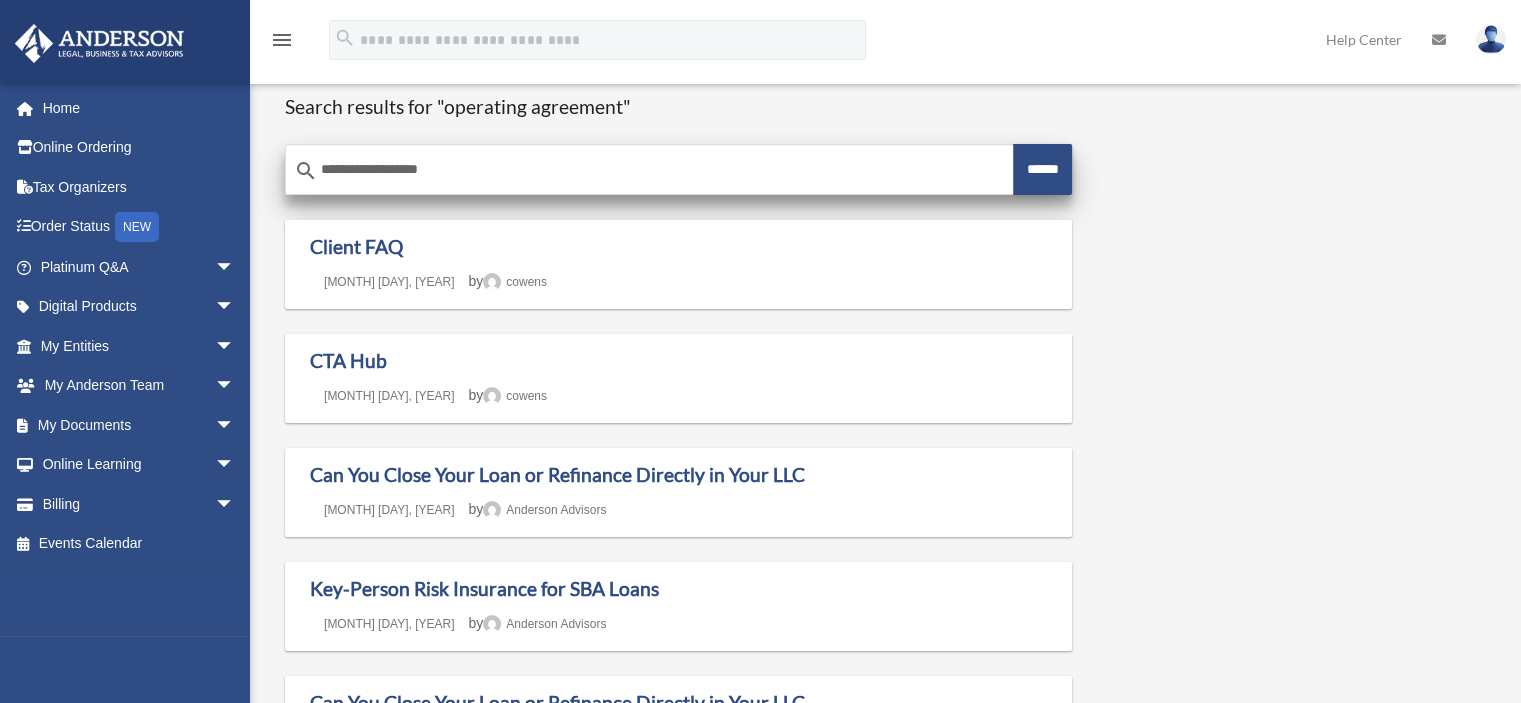 click on "**********" at bounding box center [649, 170] 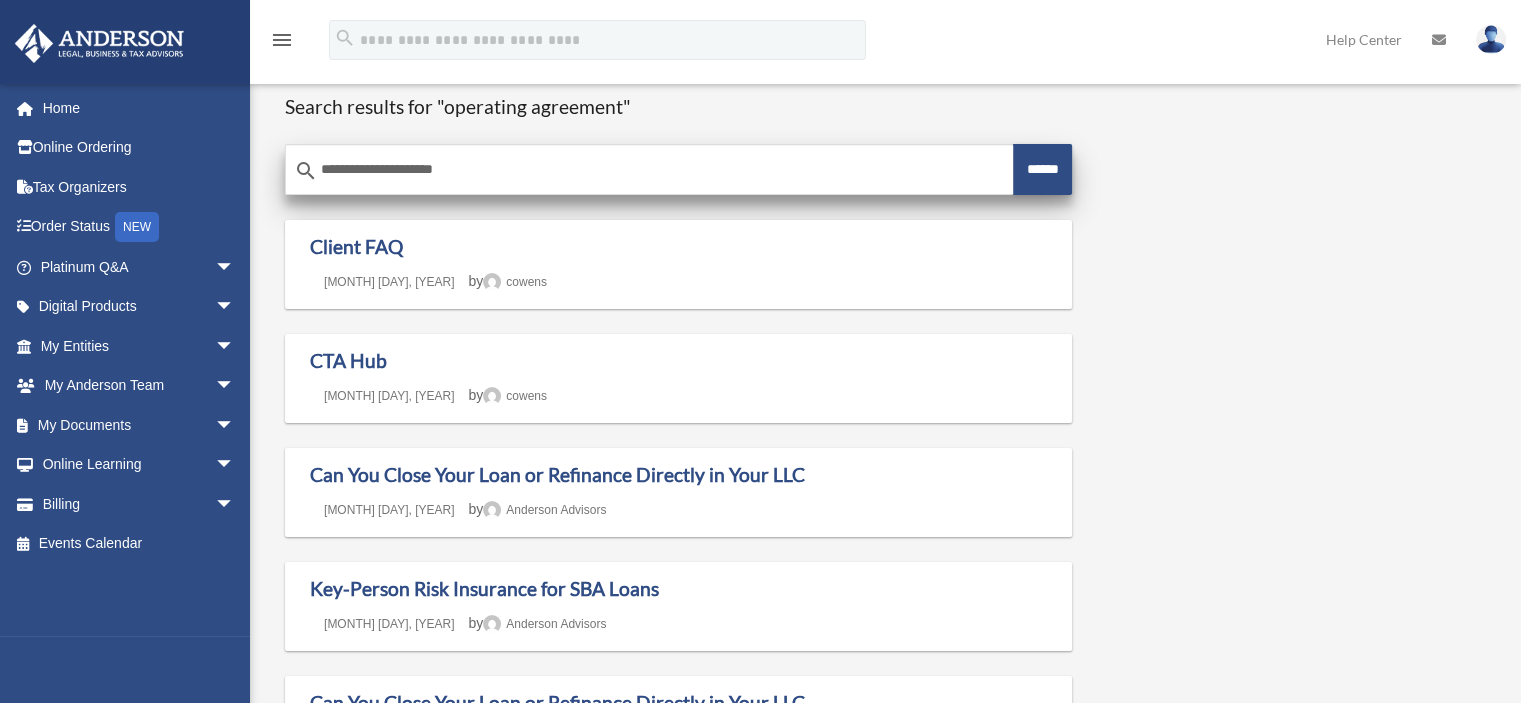 type on "**********" 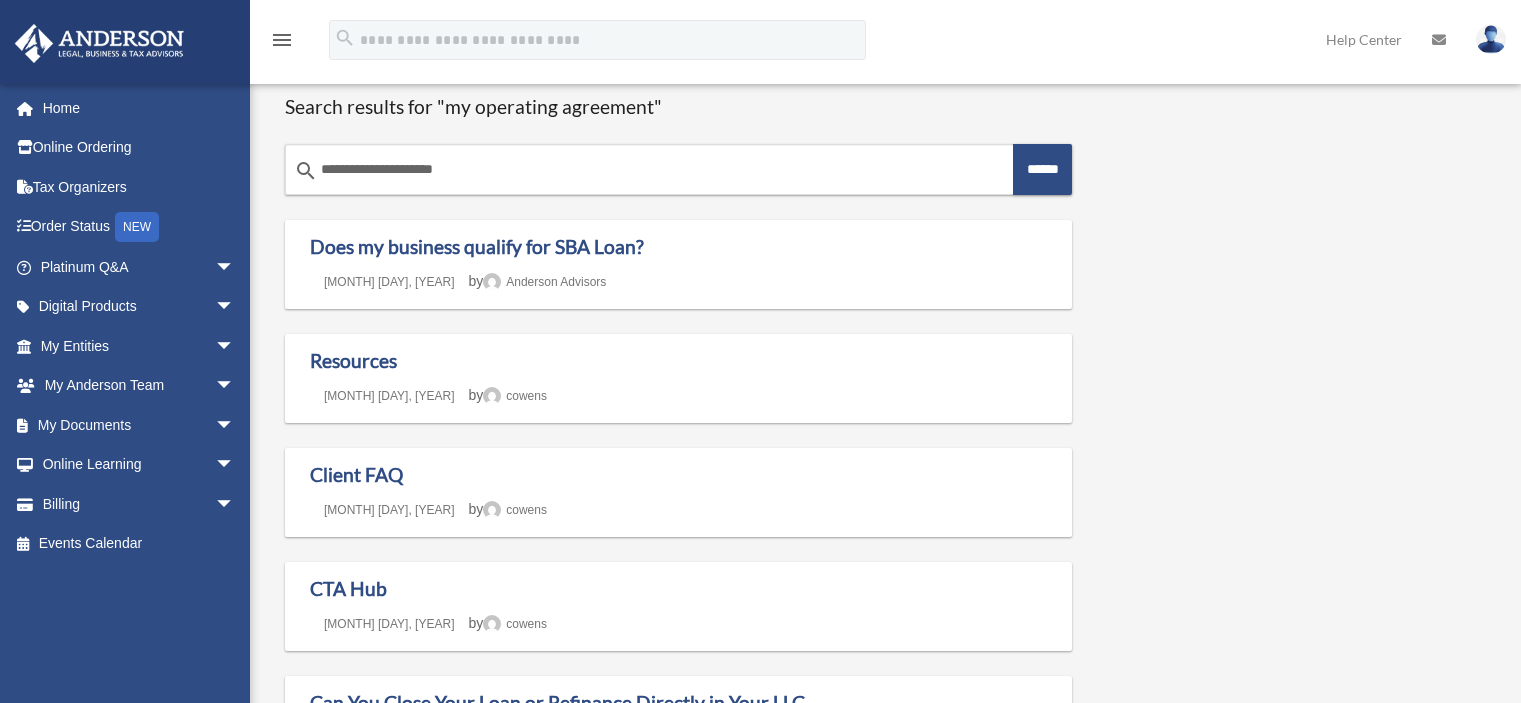 scroll, scrollTop: 0, scrollLeft: 0, axis: both 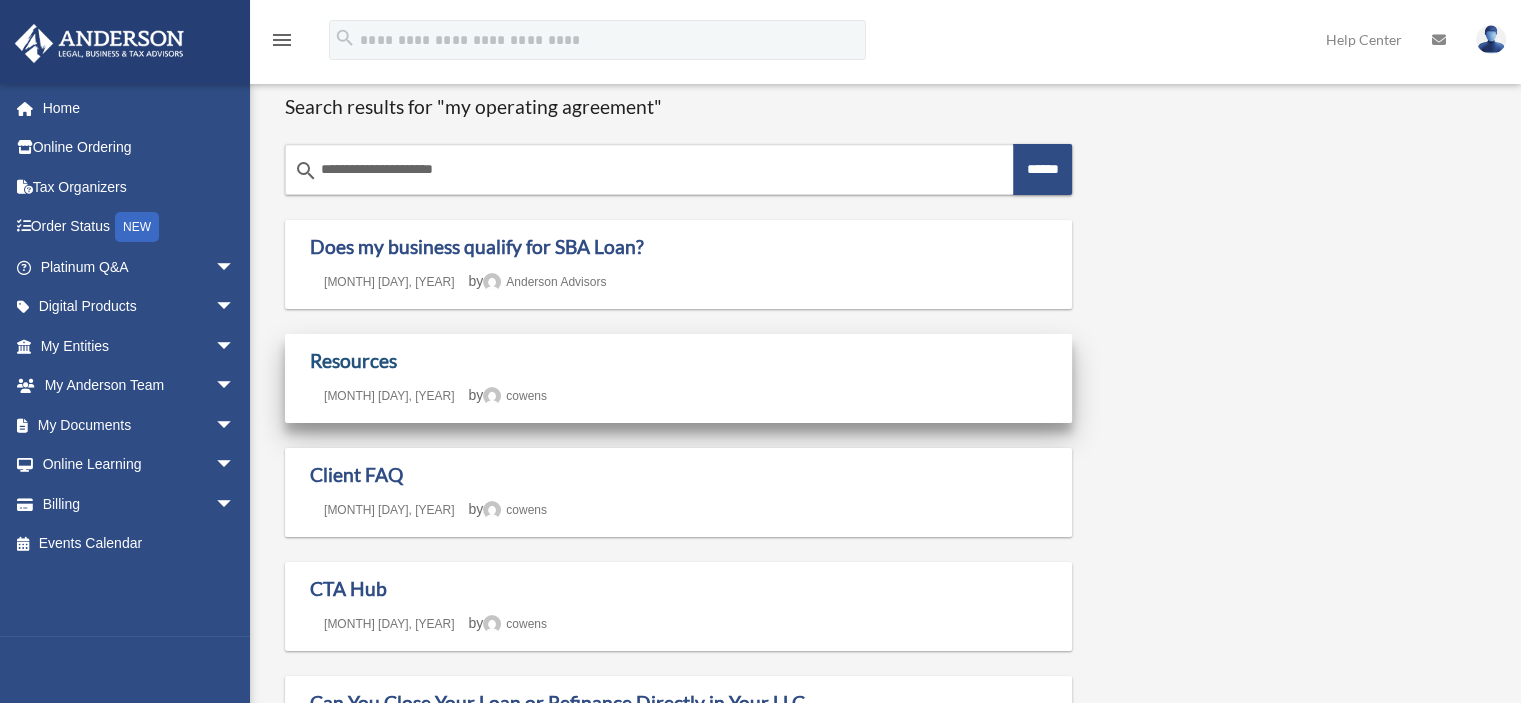 click on "Resources" at bounding box center [353, 360] 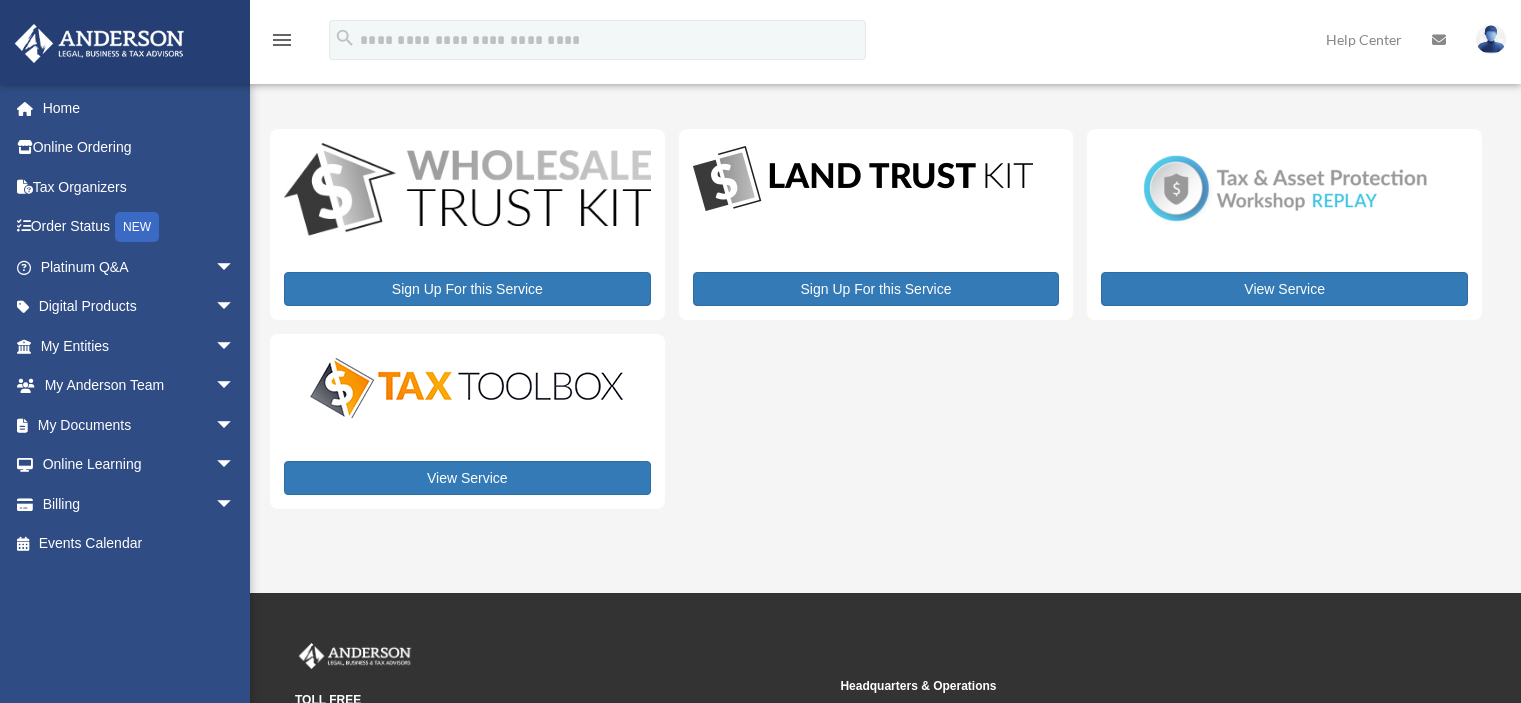 scroll, scrollTop: 0, scrollLeft: 0, axis: both 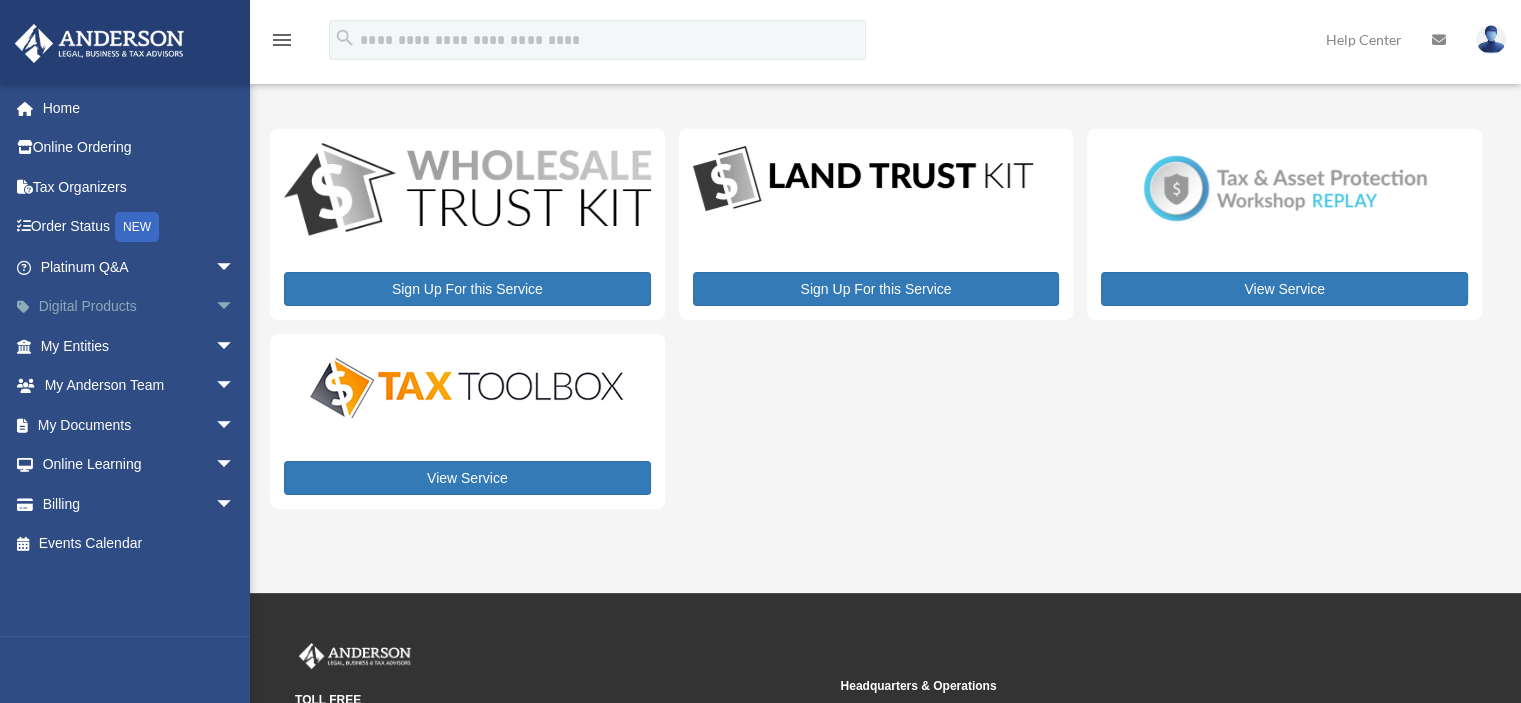 click on "arrow_drop_down" at bounding box center (235, 307) 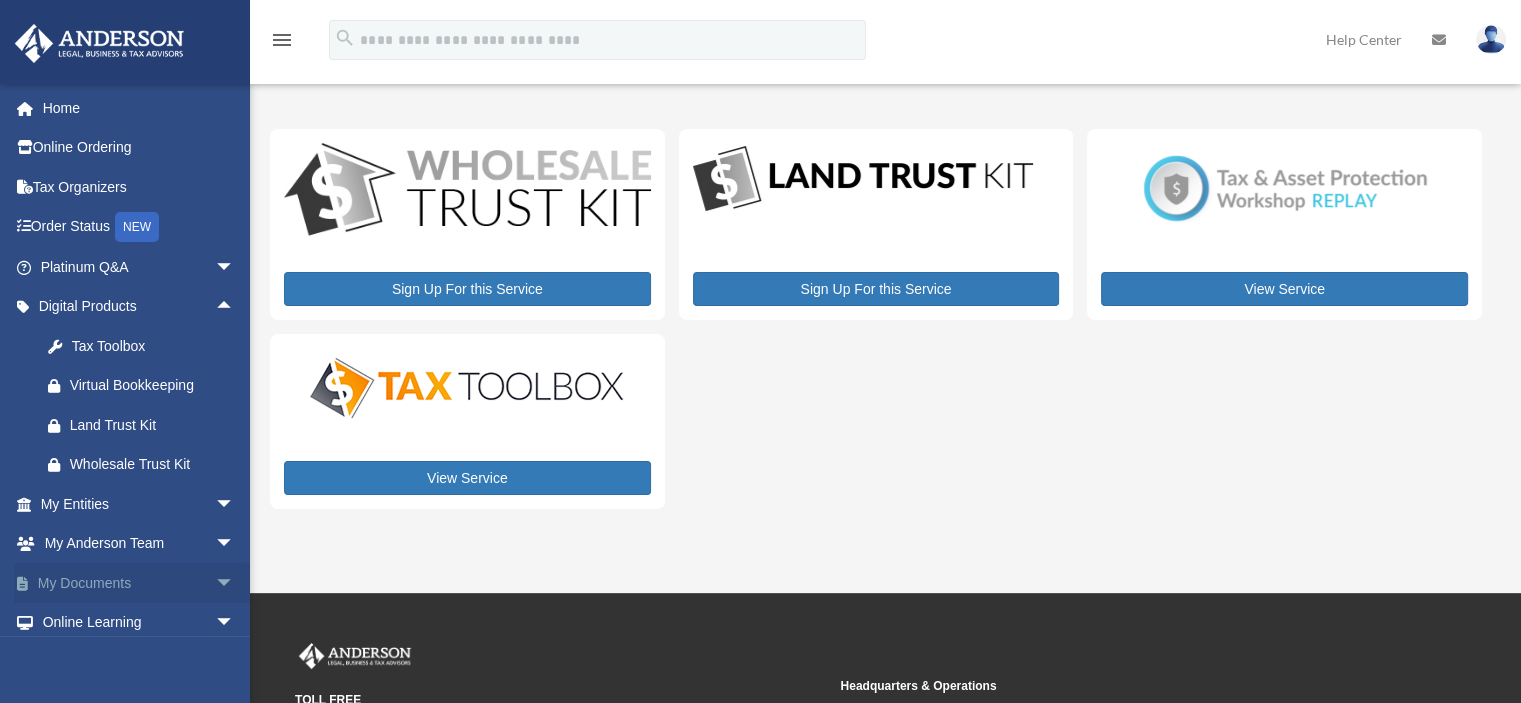 click on "arrow_drop_down" at bounding box center [235, 583] 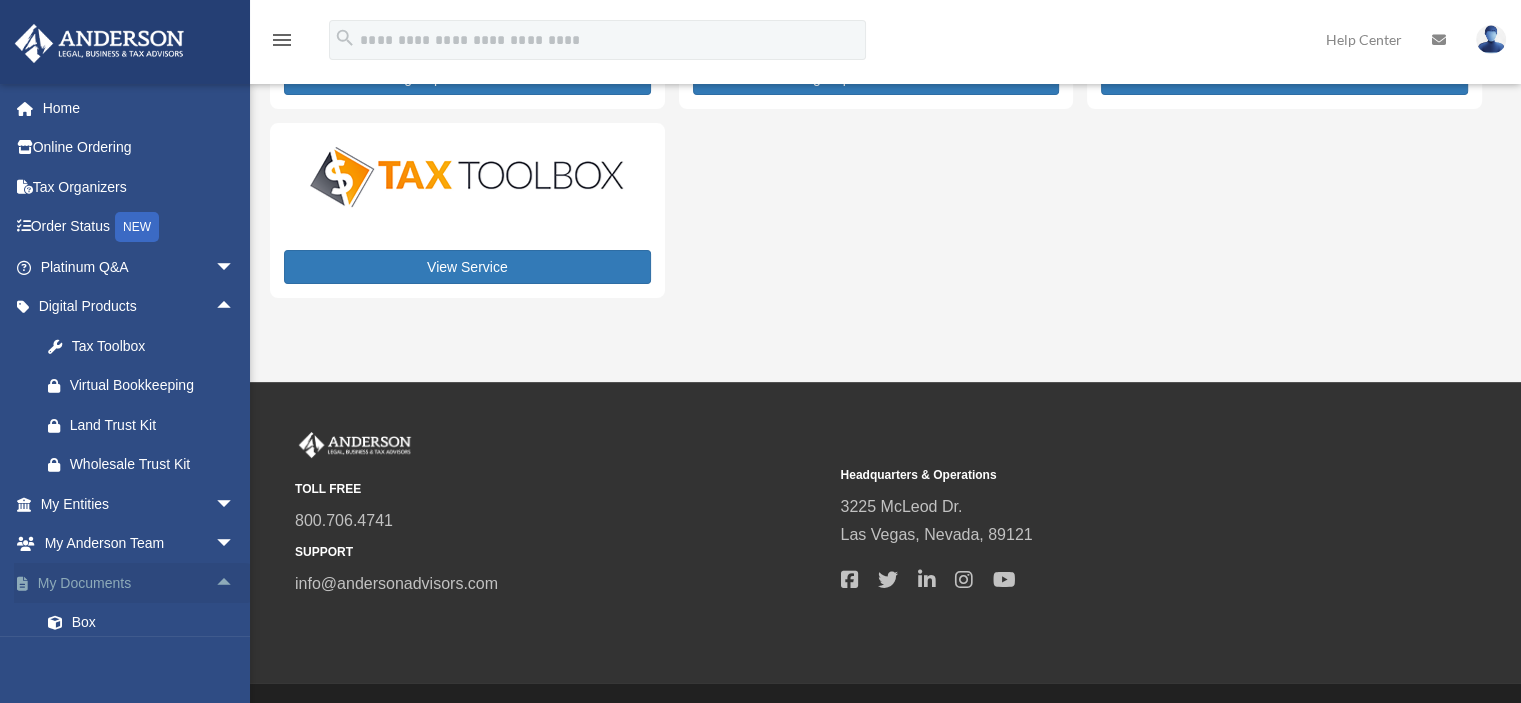 scroll, scrollTop: 210, scrollLeft: 0, axis: vertical 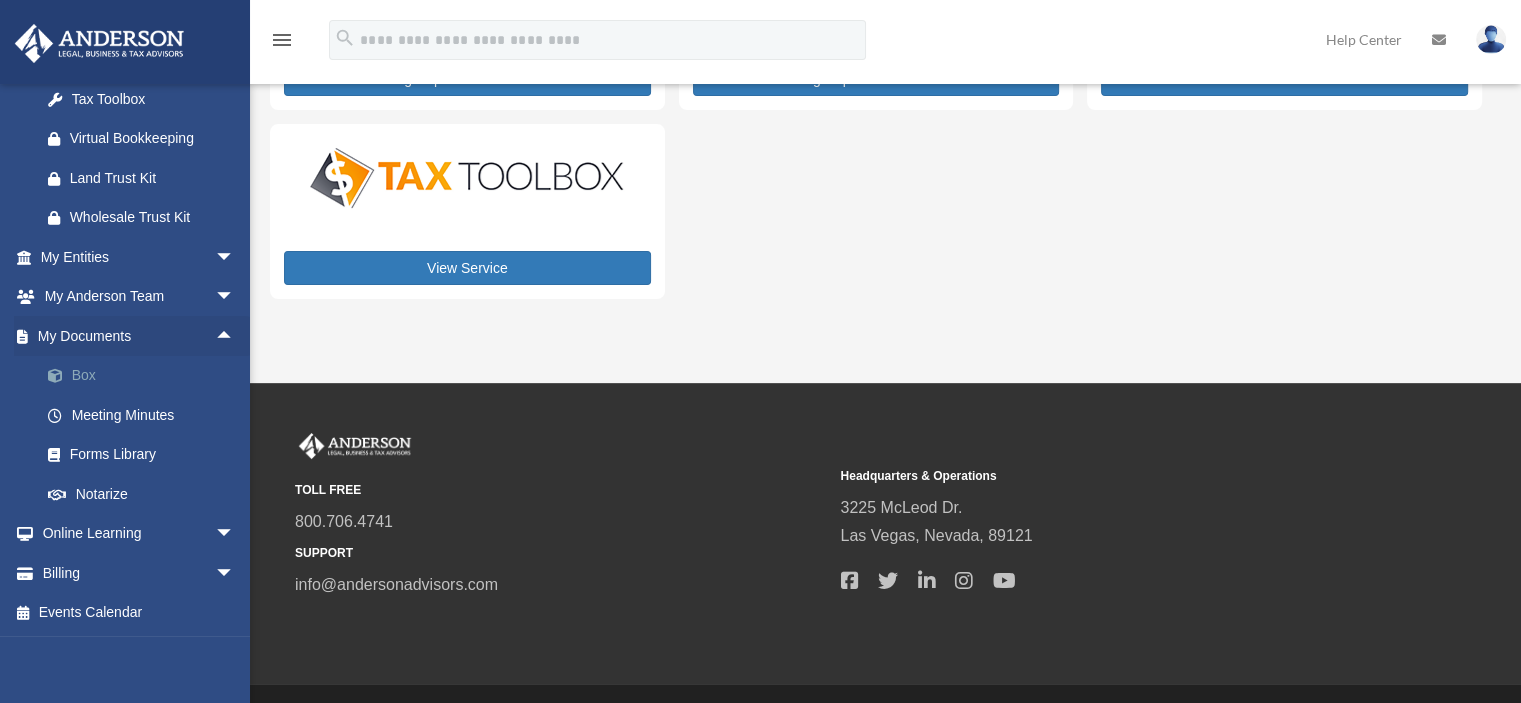 click on "Box" at bounding box center [146, 376] 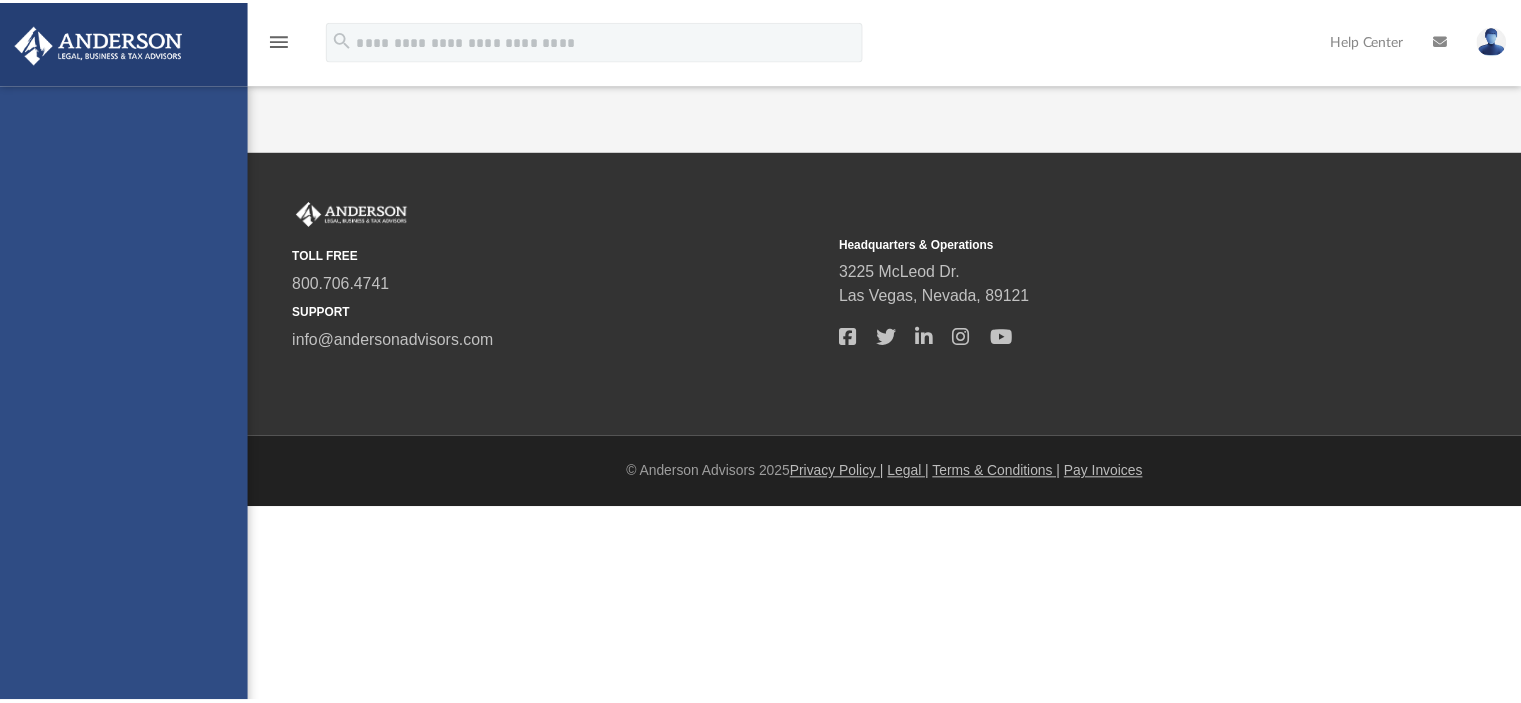scroll, scrollTop: 0, scrollLeft: 0, axis: both 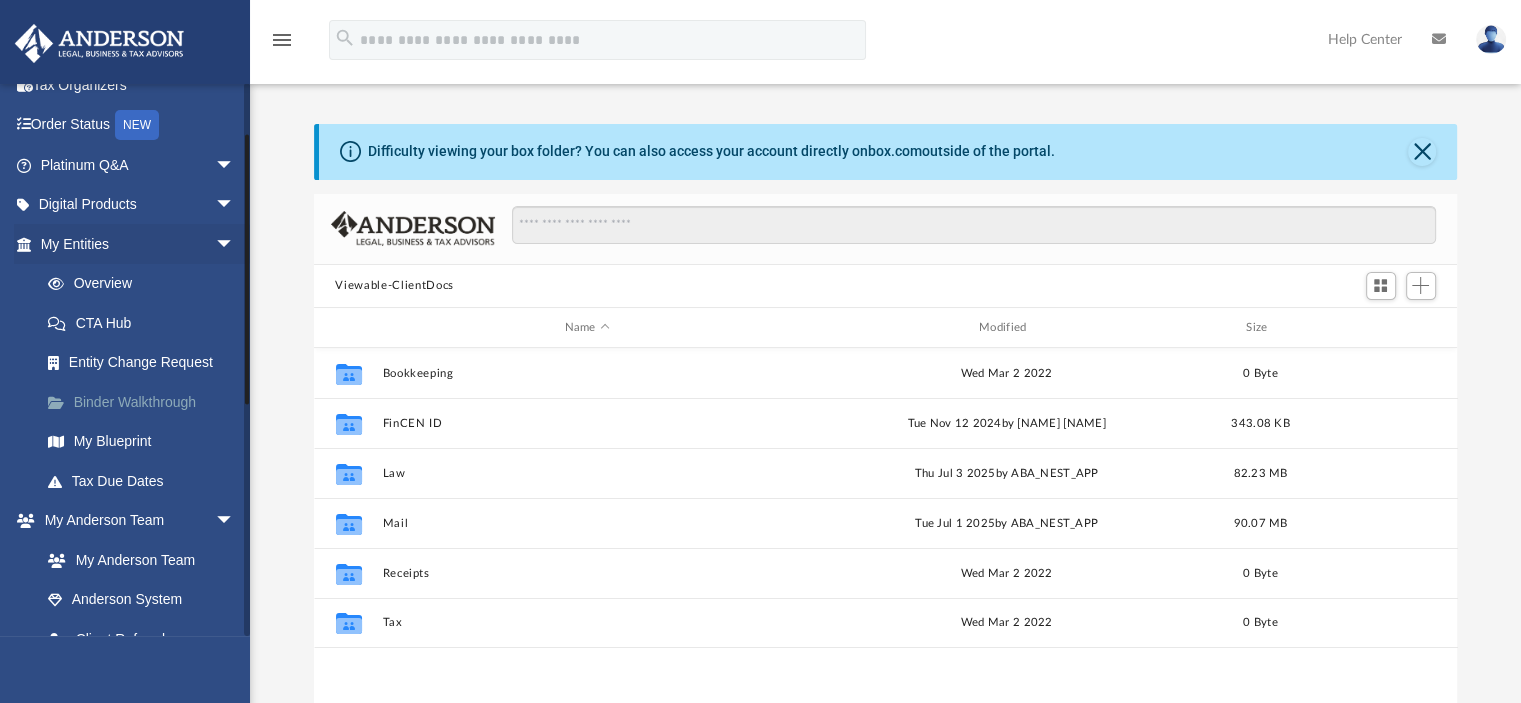 click on "Binder Walkthrough" at bounding box center [146, 402] 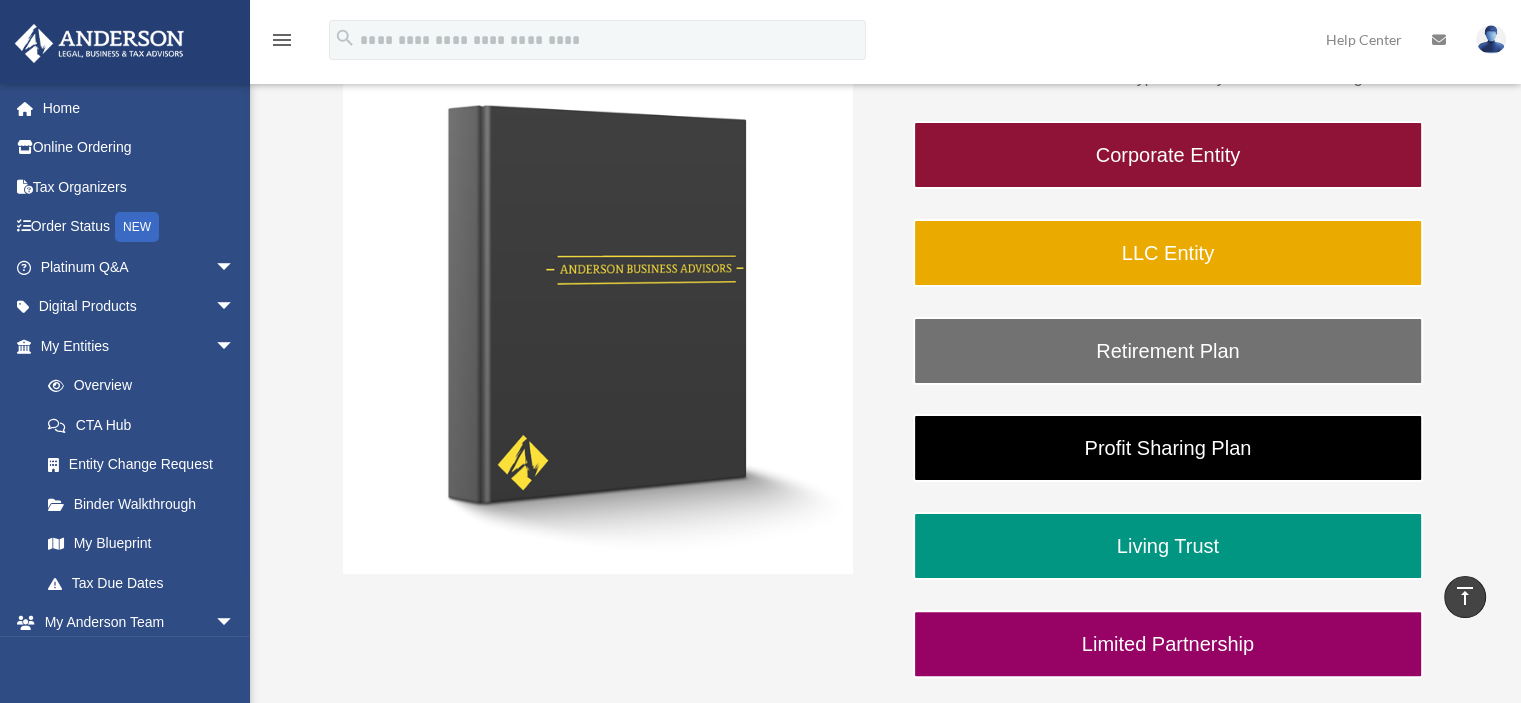 scroll, scrollTop: 340, scrollLeft: 0, axis: vertical 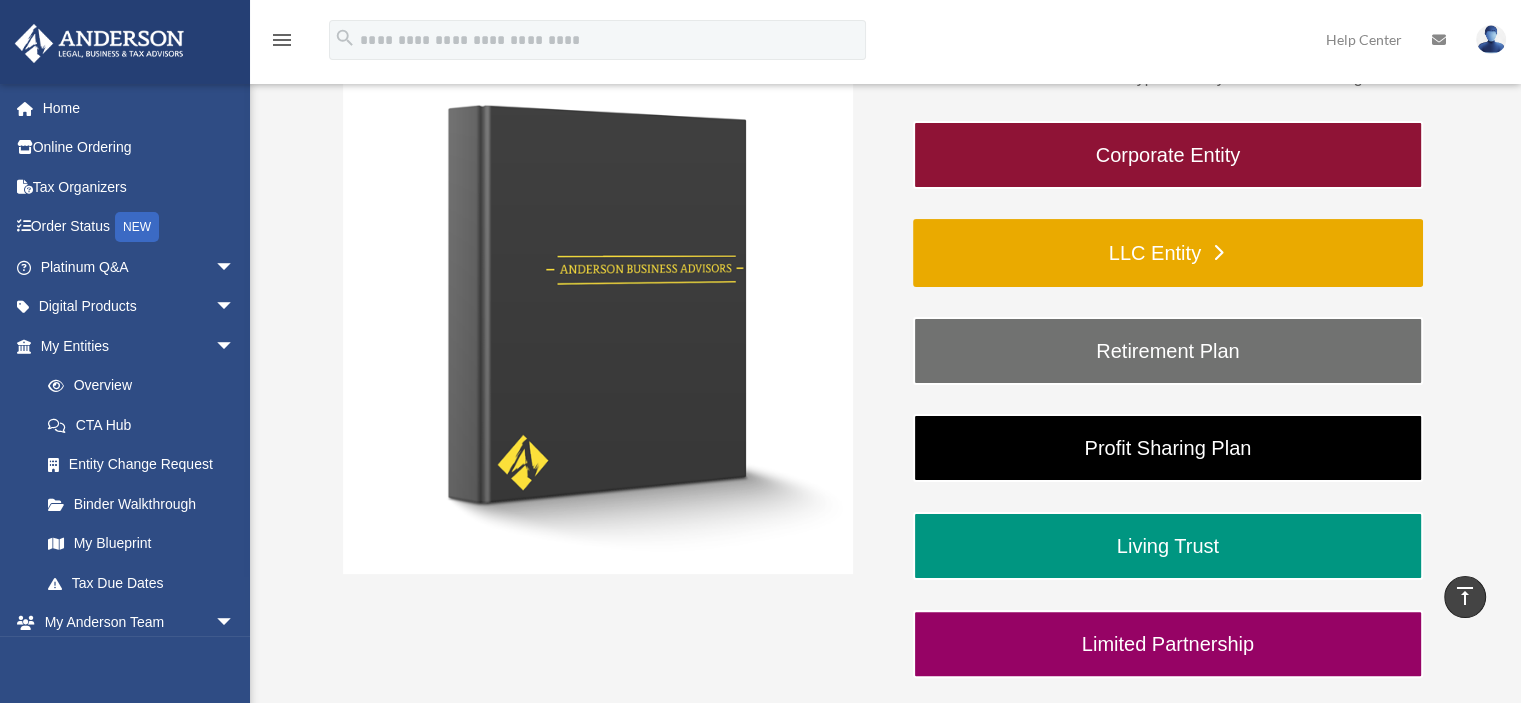 click on "LLC Entity" at bounding box center (1168, 253) 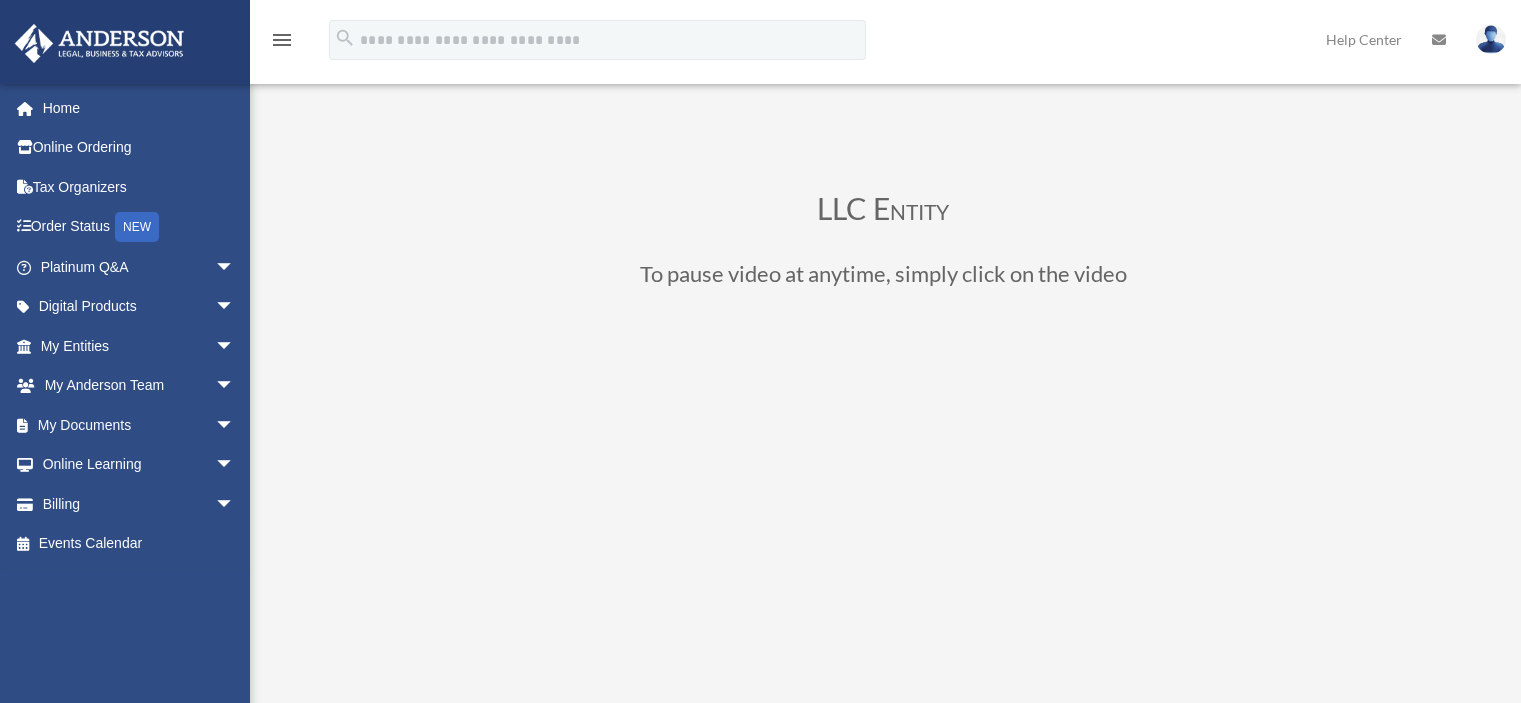 scroll, scrollTop: 0, scrollLeft: 0, axis: both 